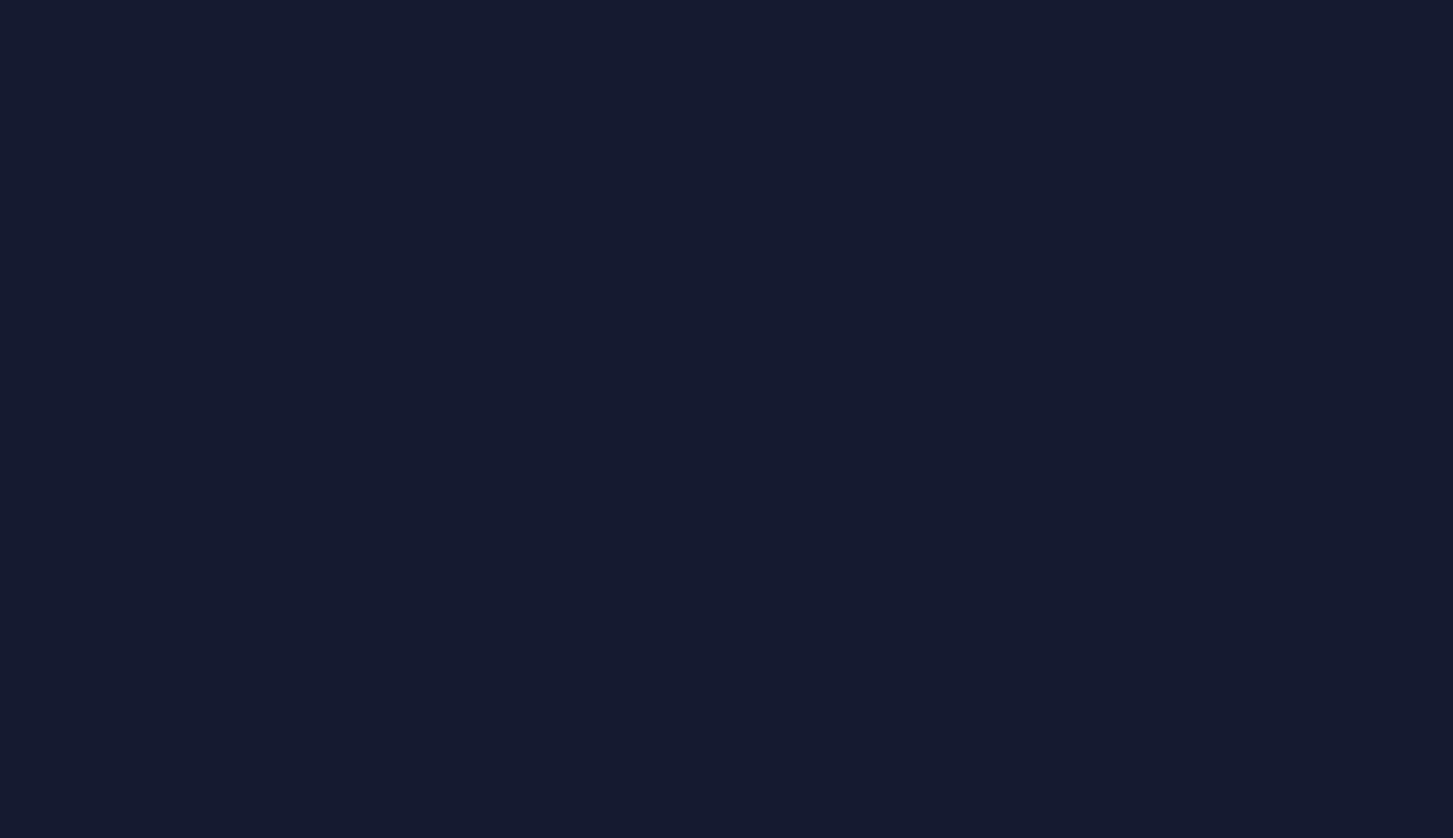 scroll, scrollTop: 0, scrollLeft: 0, axis: both 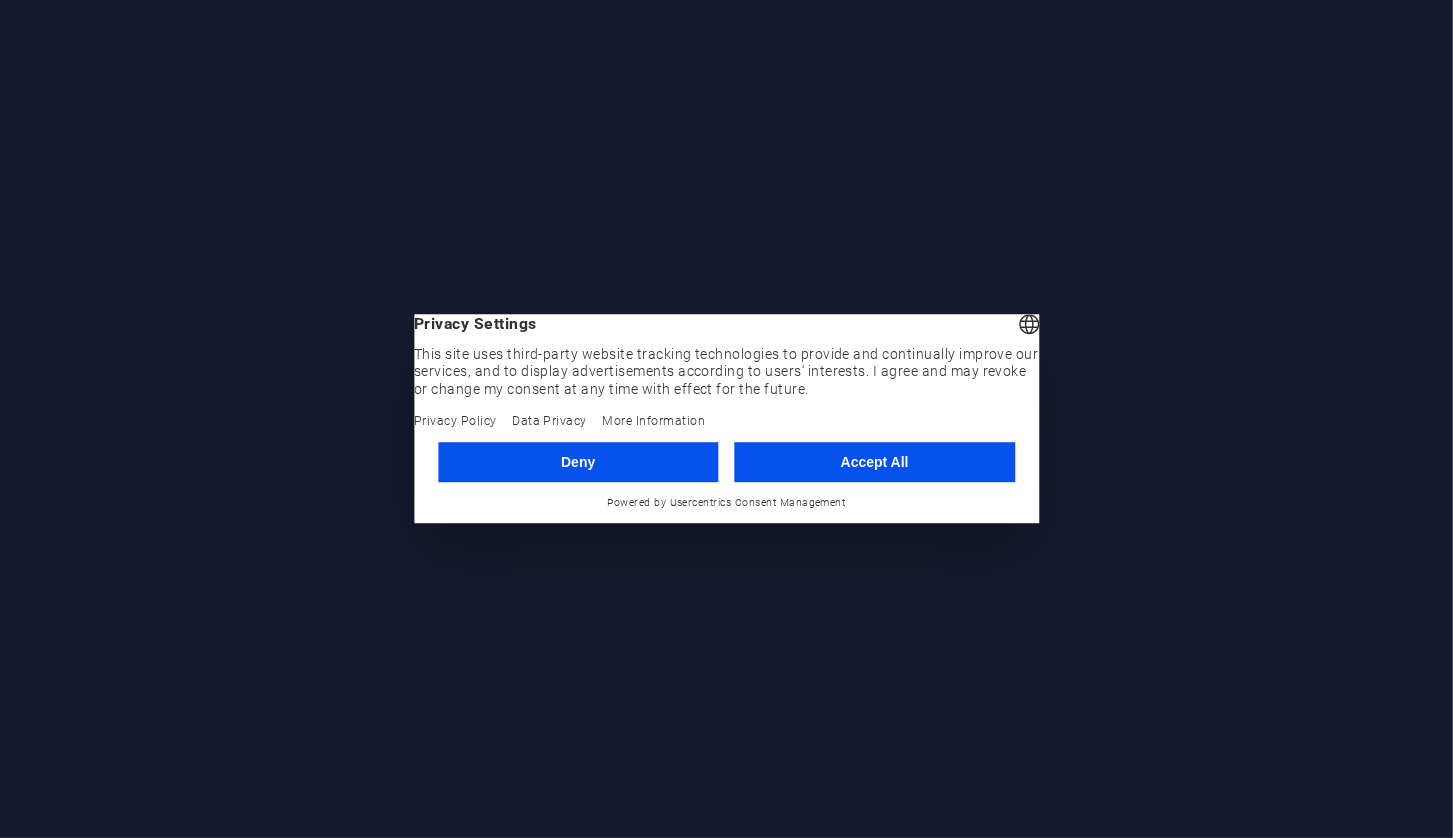 click on "Deny" at bounding box center (578, 462) 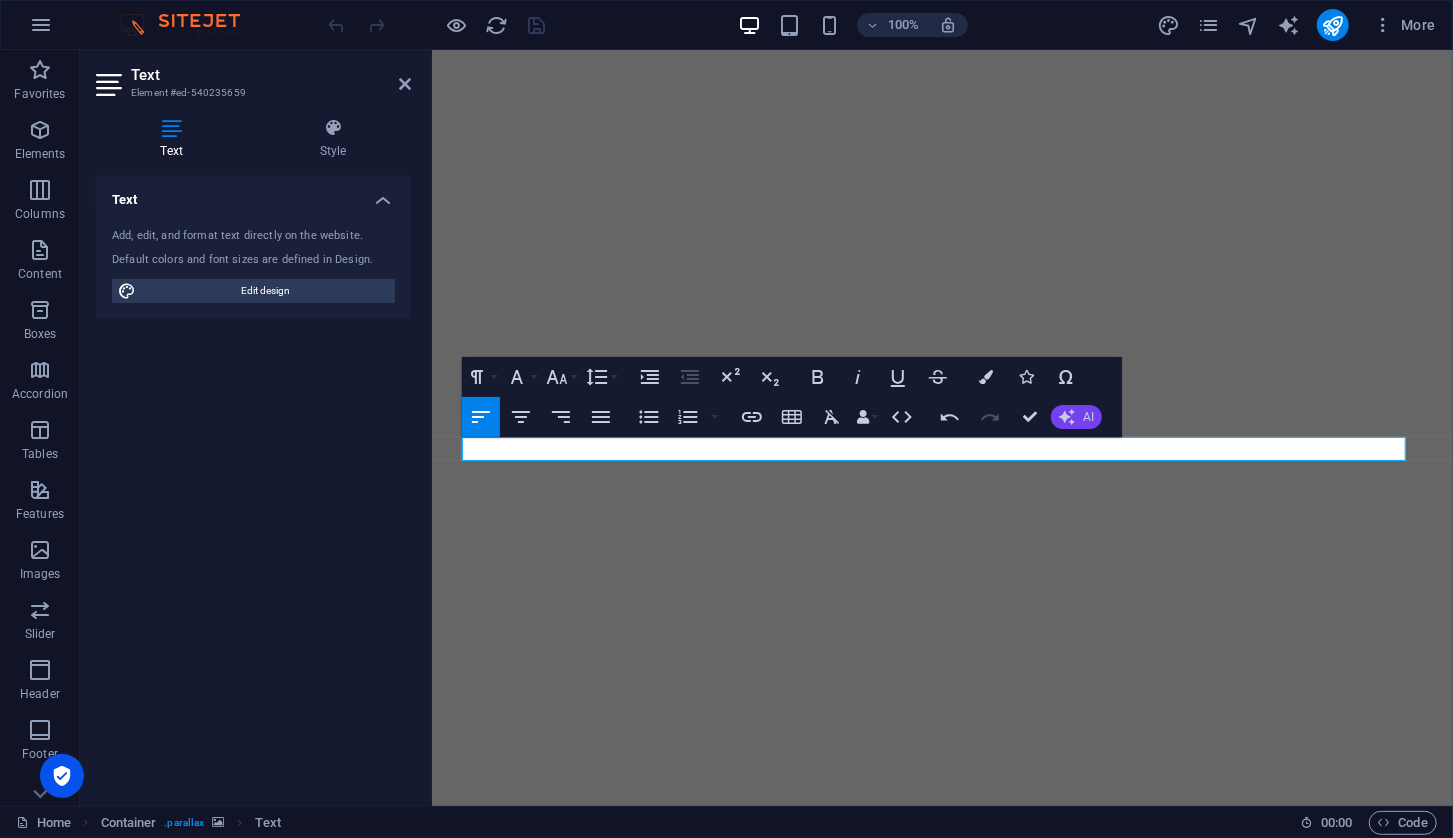 click on "AI" at bounding box center [1076, 417] 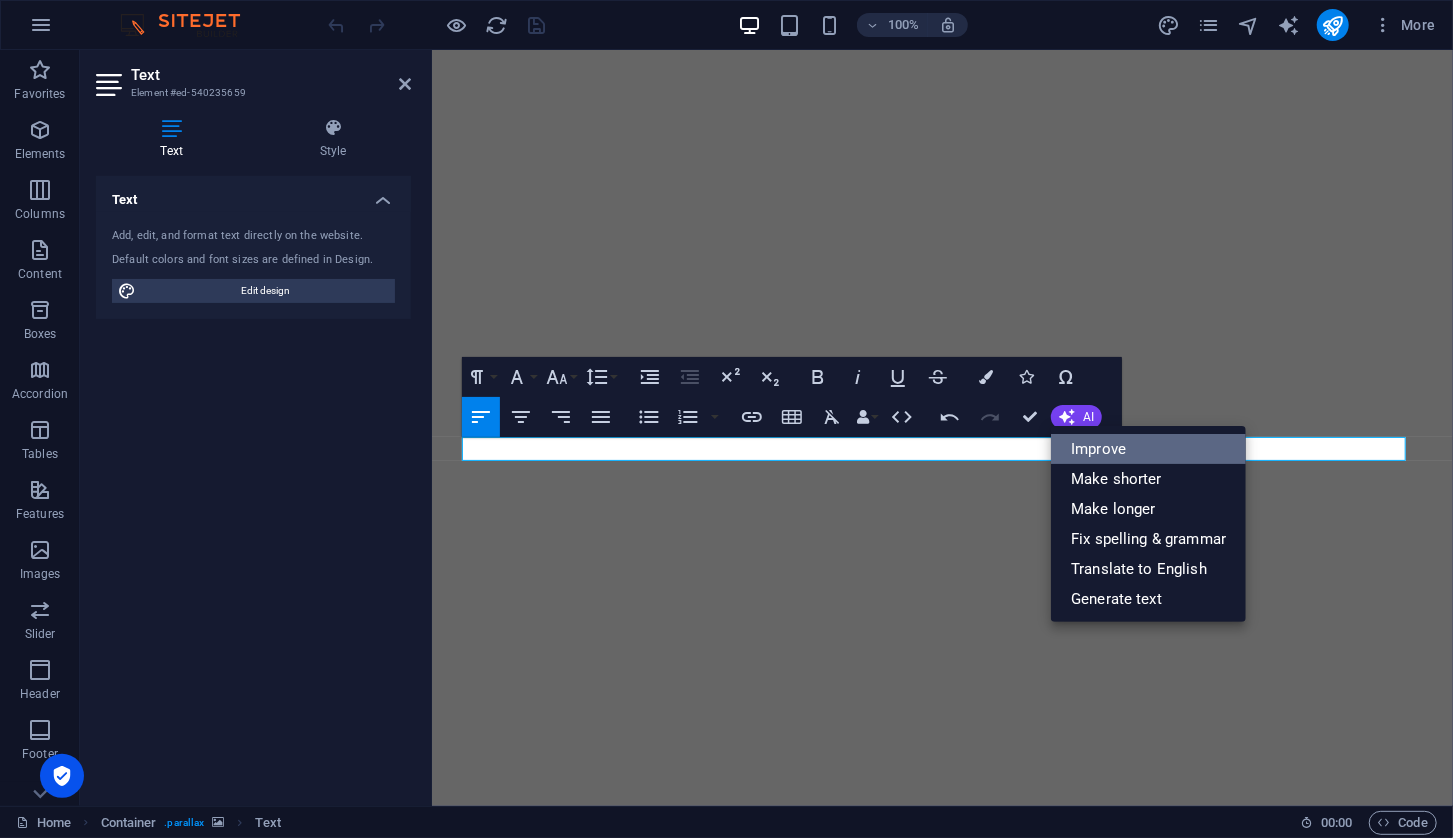 click on "Improve" at bounding box center (1148, 449) 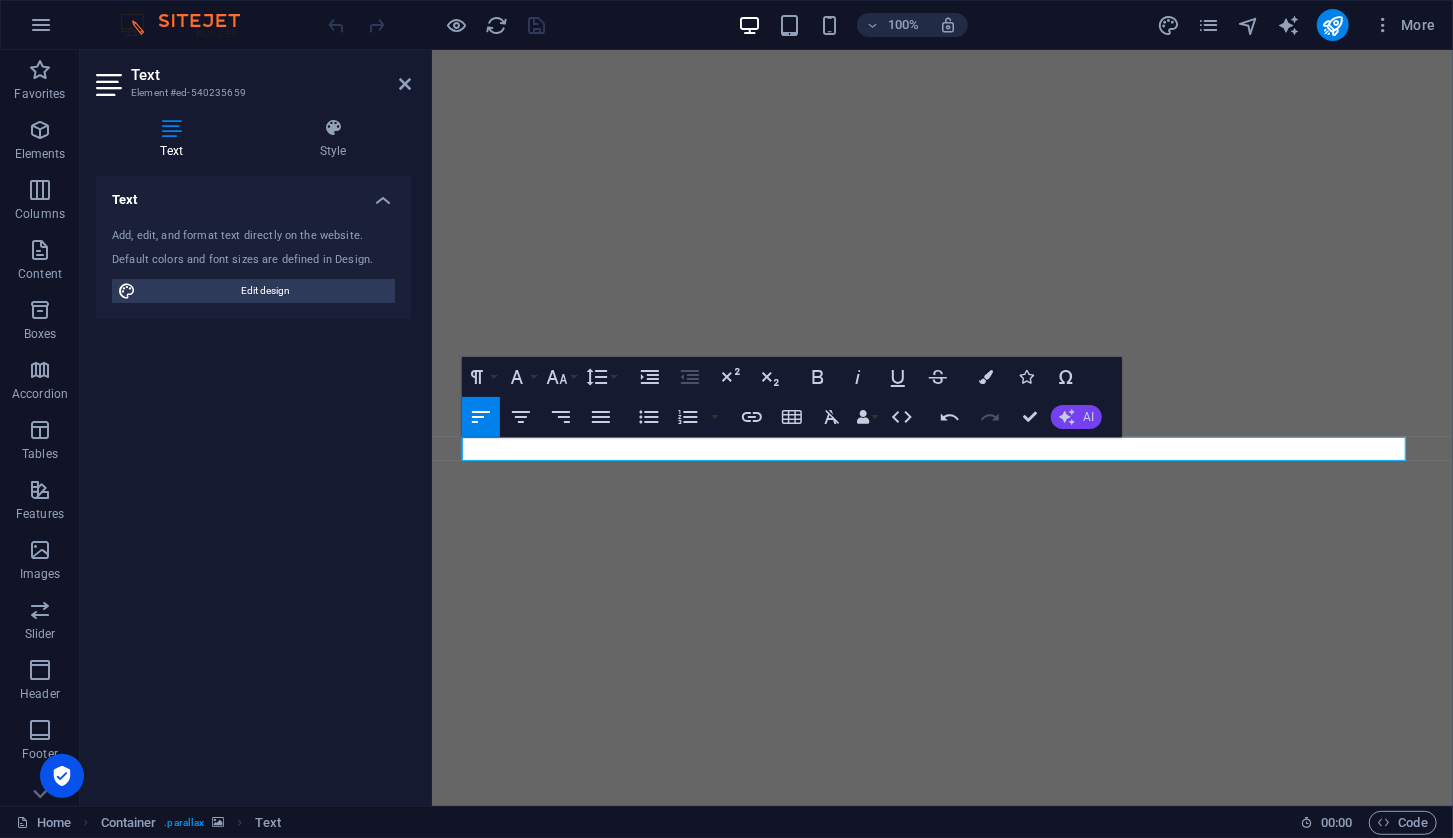 click on "AI" at bounding box center [1076, 417] 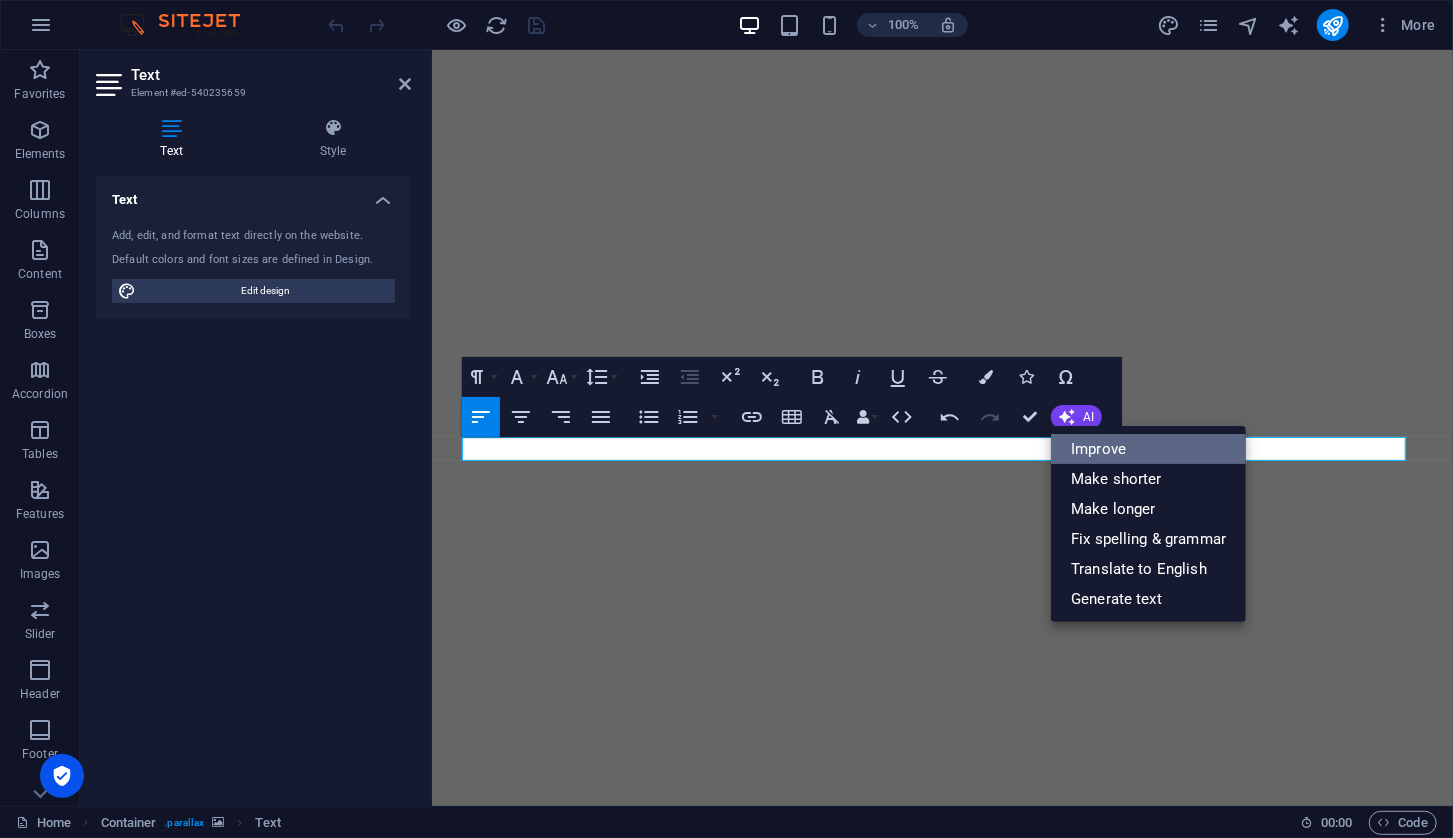 click on "Improve" at bounding box center [1148, 449] 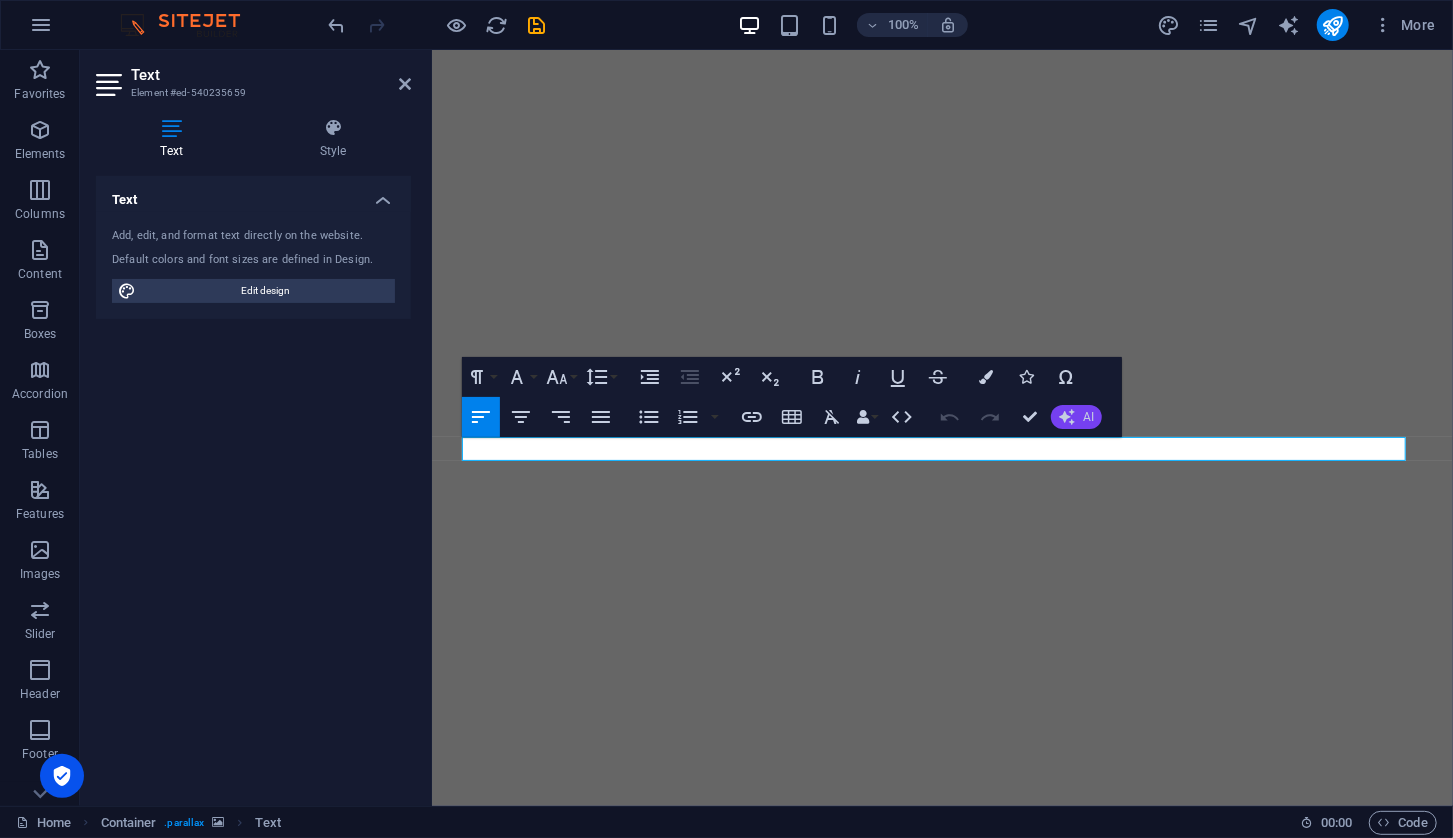 click on "AI" at bounding box center [1088, 417] 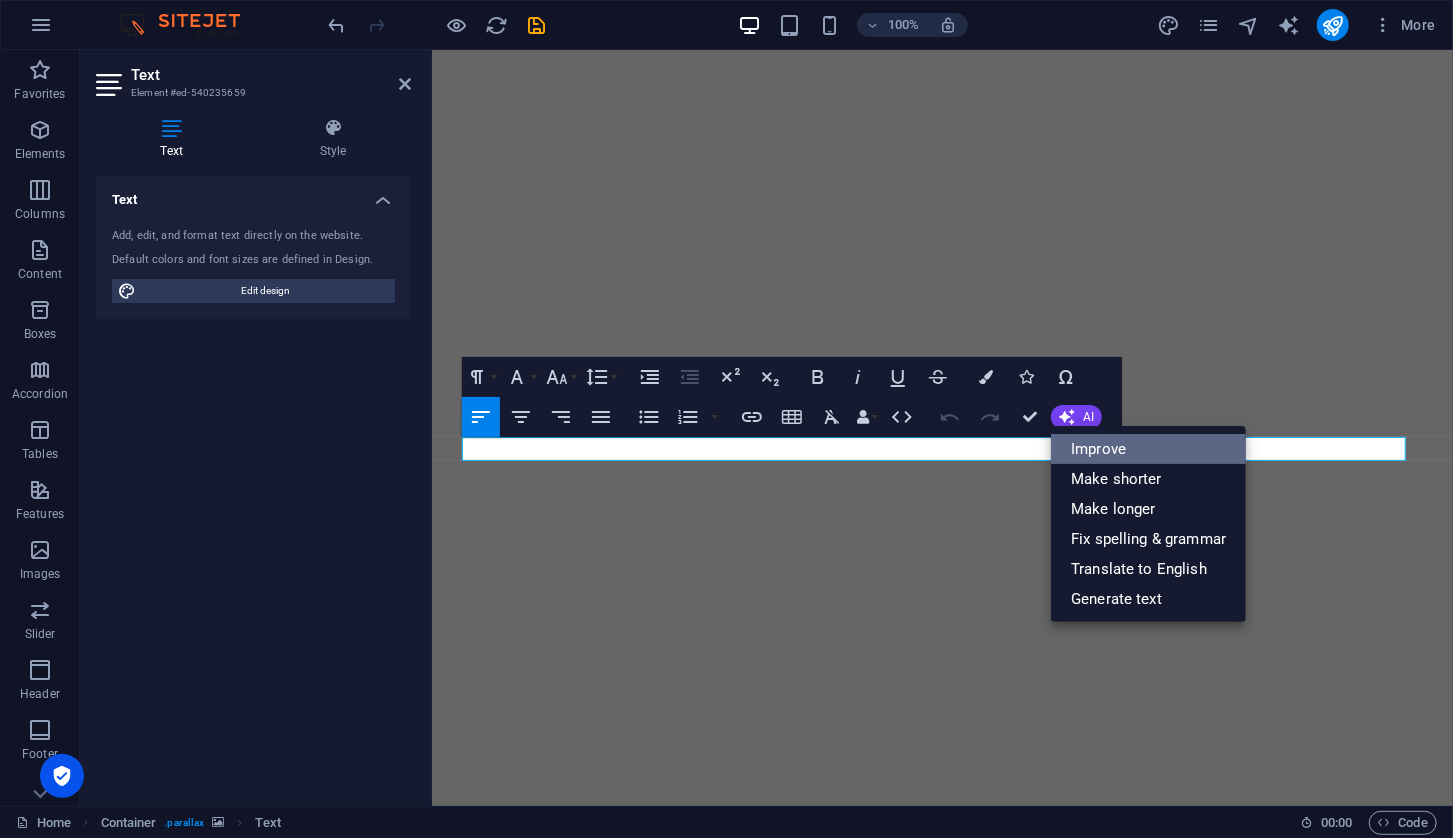 click on "Improve" at bounding box center [1148, 449] 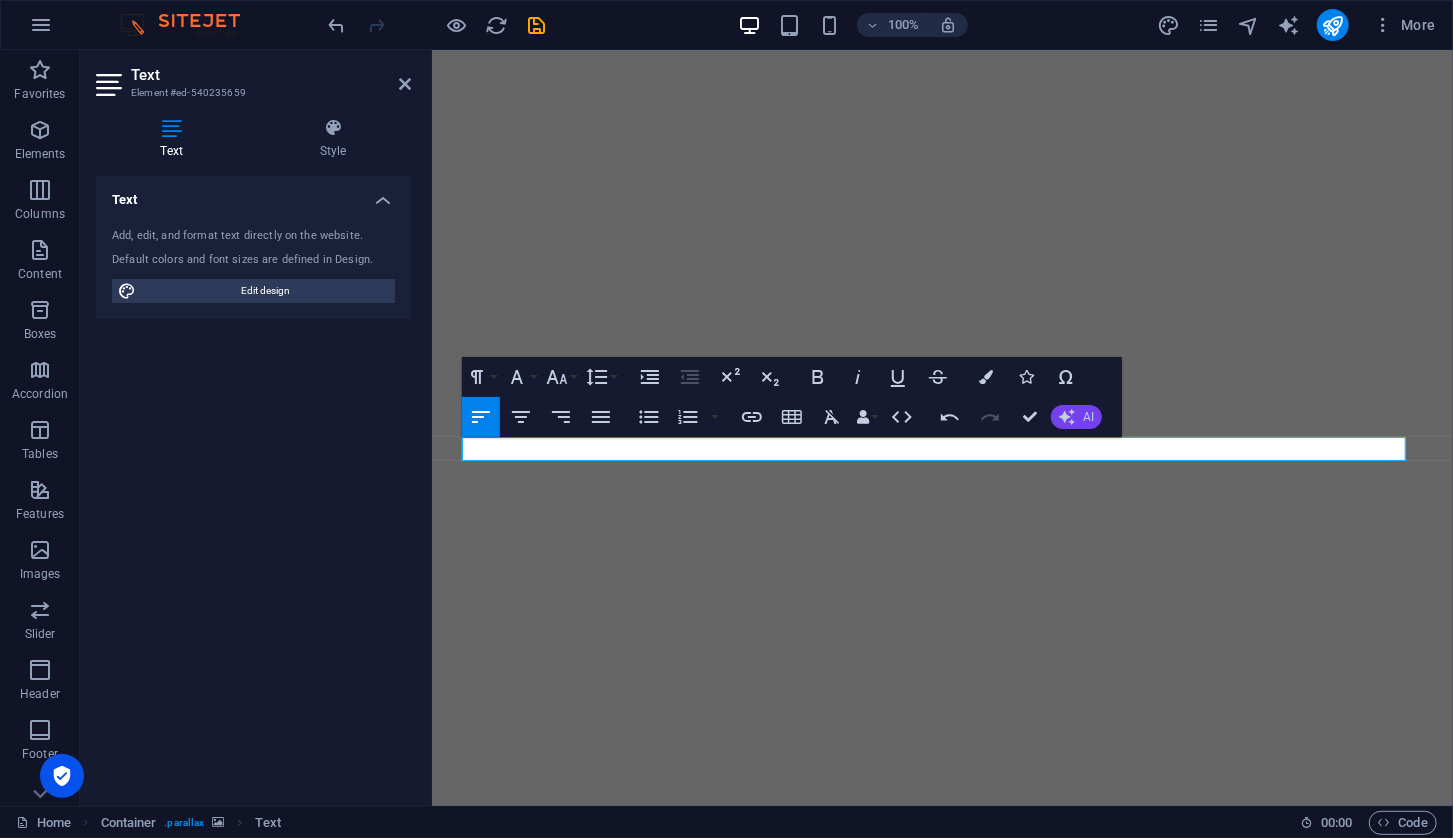 click 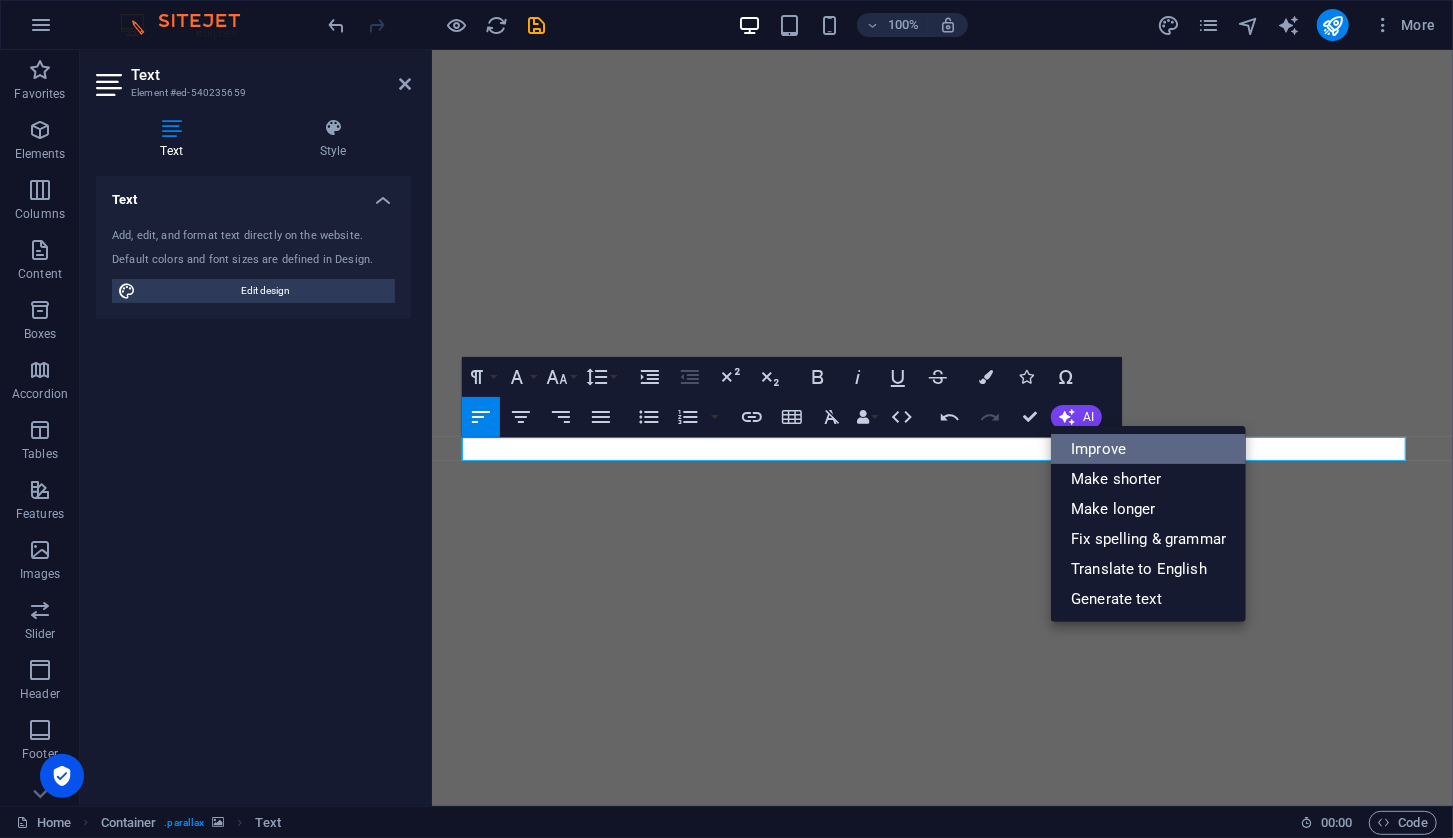 click on "Improve" at bounding box center [1148, 449] 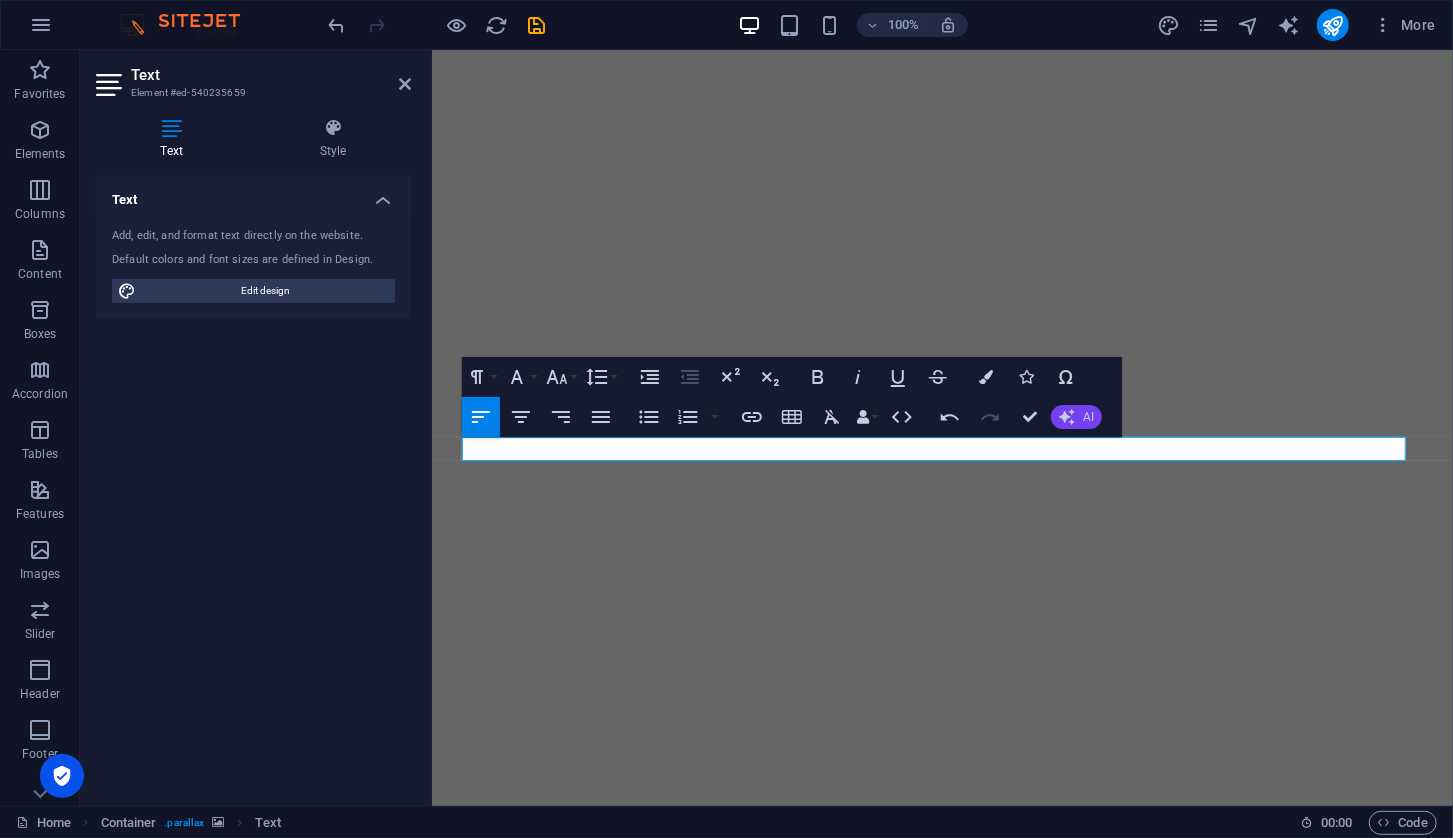 click on "AI" at bounding box center [1076, 417] 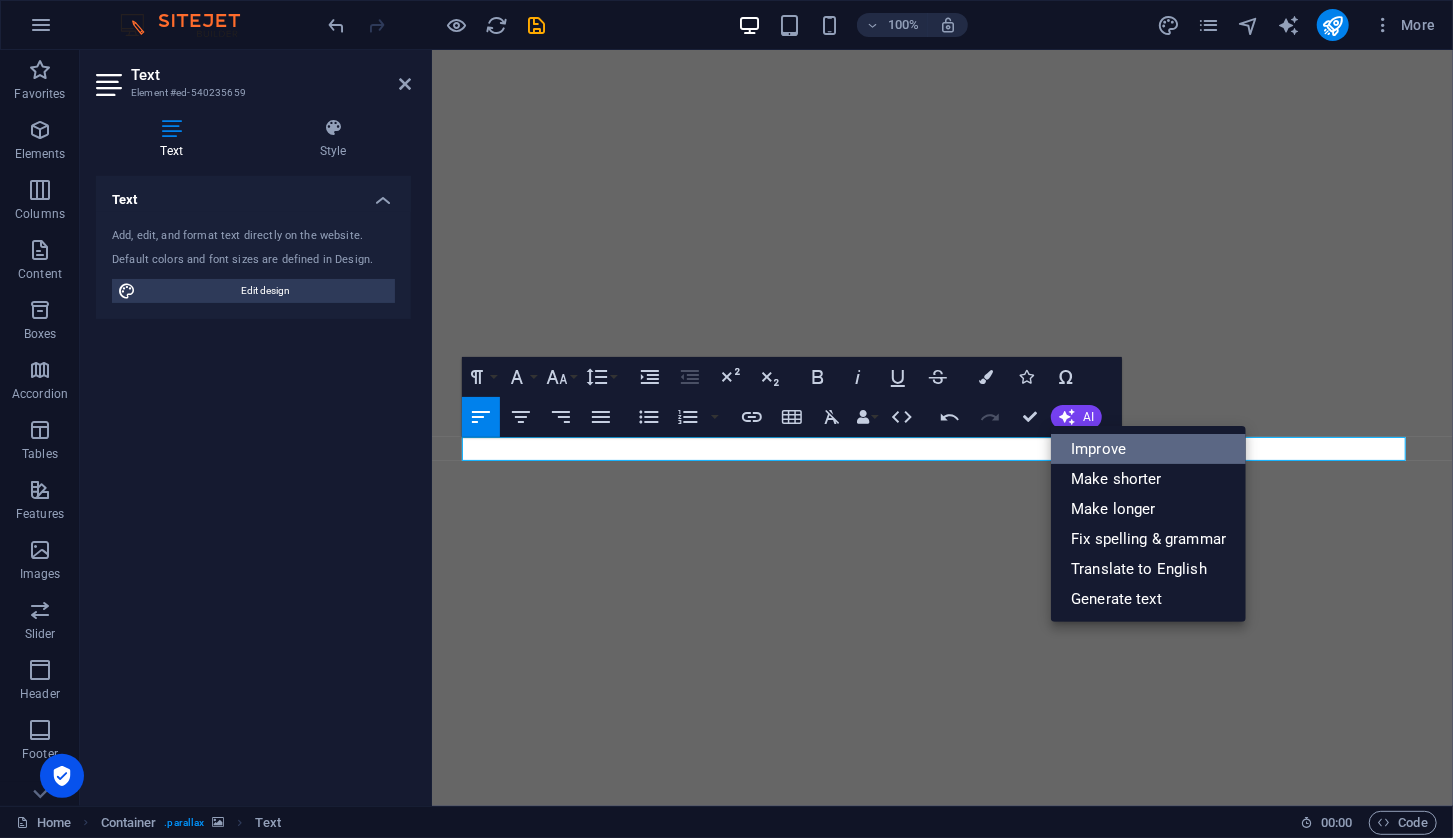 click on "Improve" at bounding box center (1148, 449) 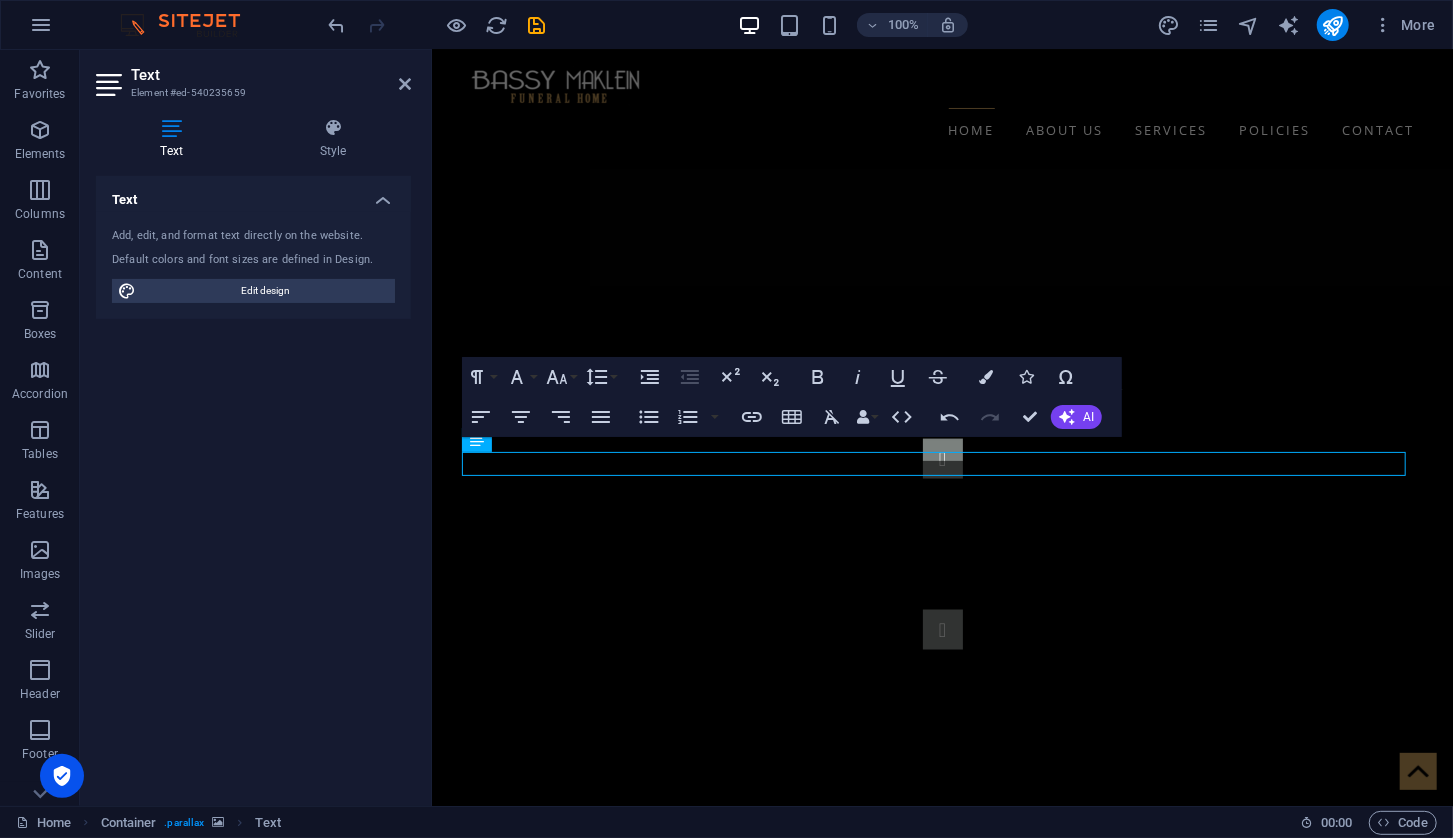 scroll, scrollTop: 1531, scrollLeft: 0, axis: vertical 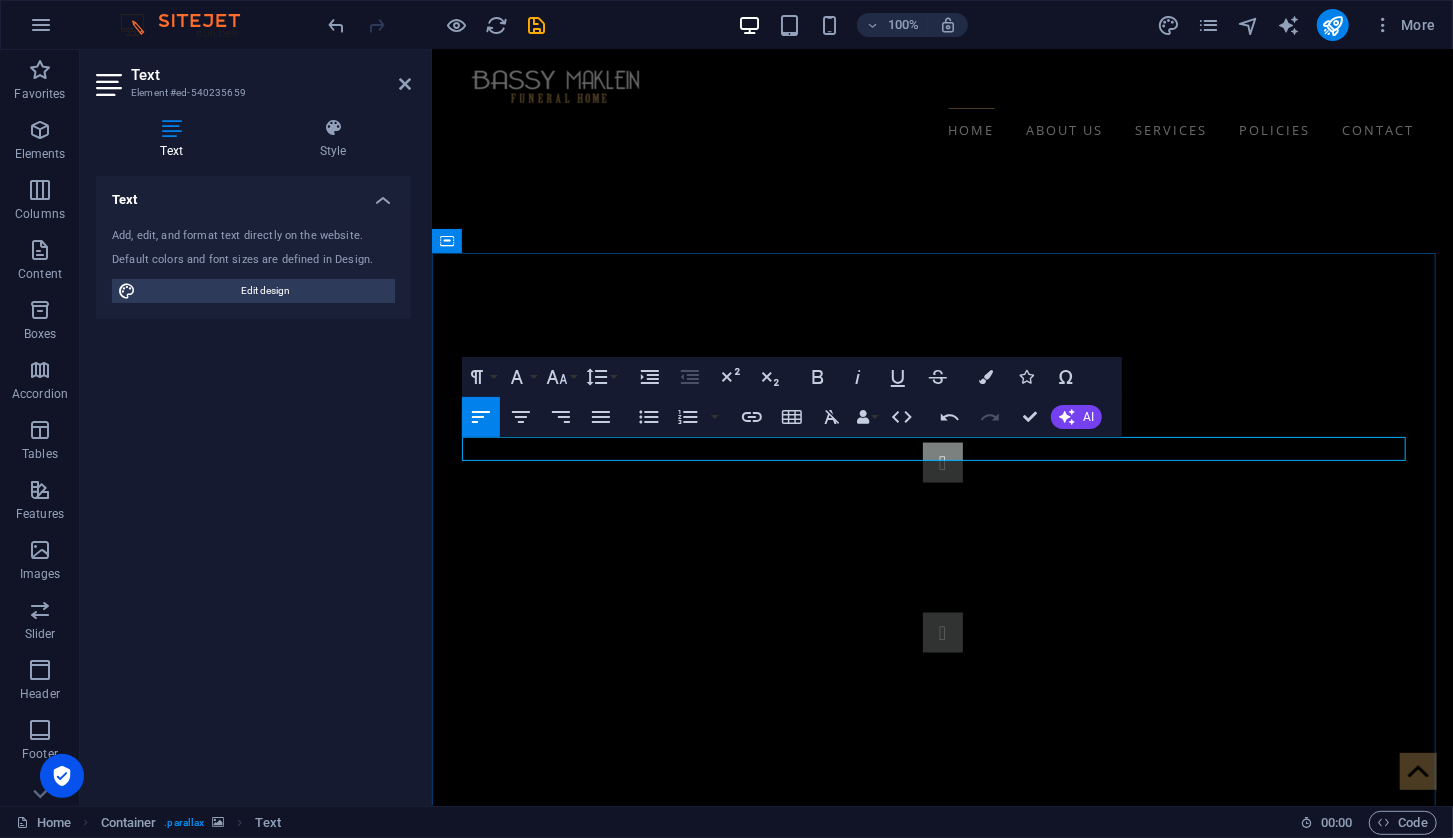 click on "On this remarkable day" at bounding box center [942, 4070] 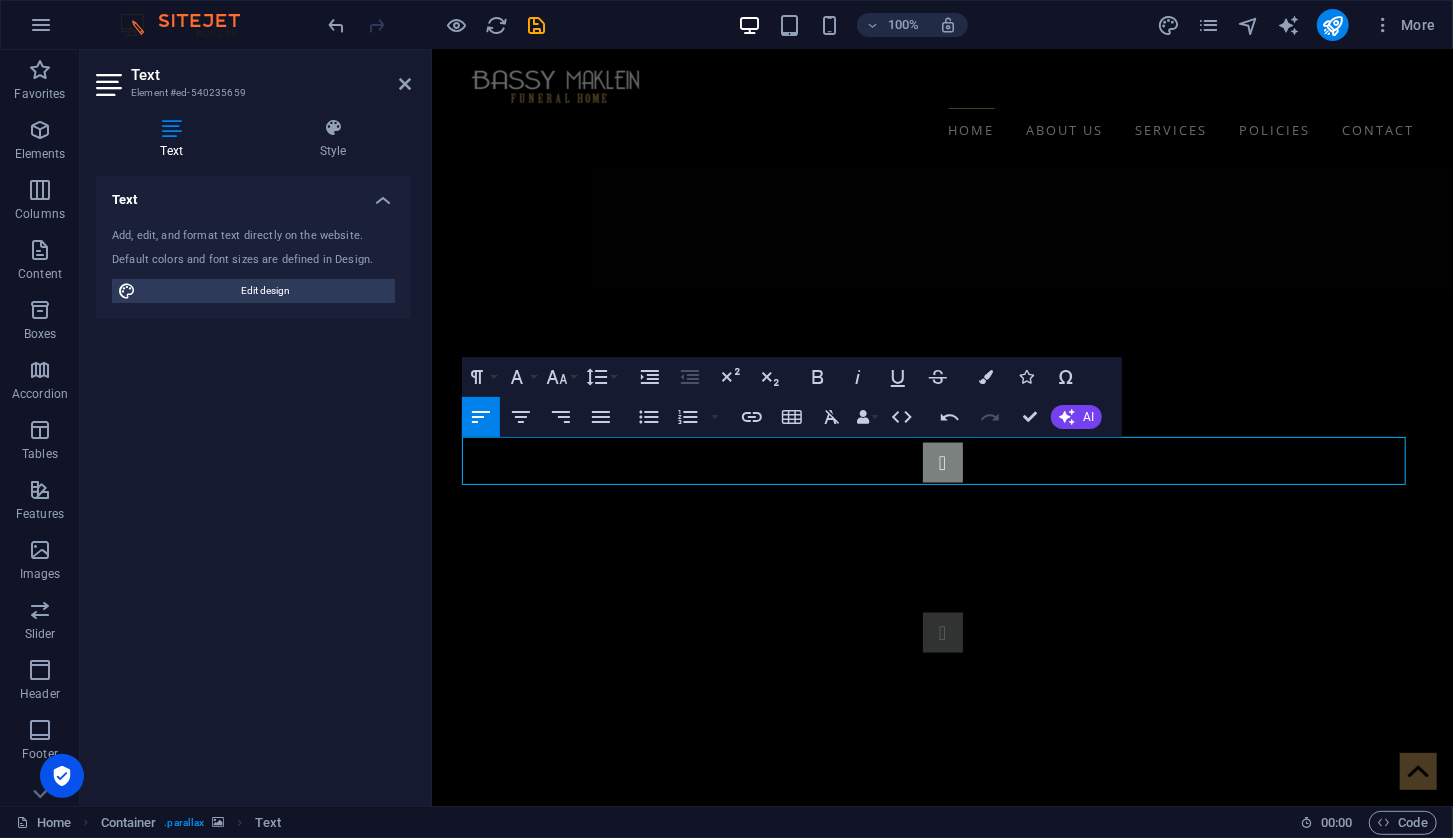 scroll, scrollTop: 178, scrollLeft: 2, axis: both 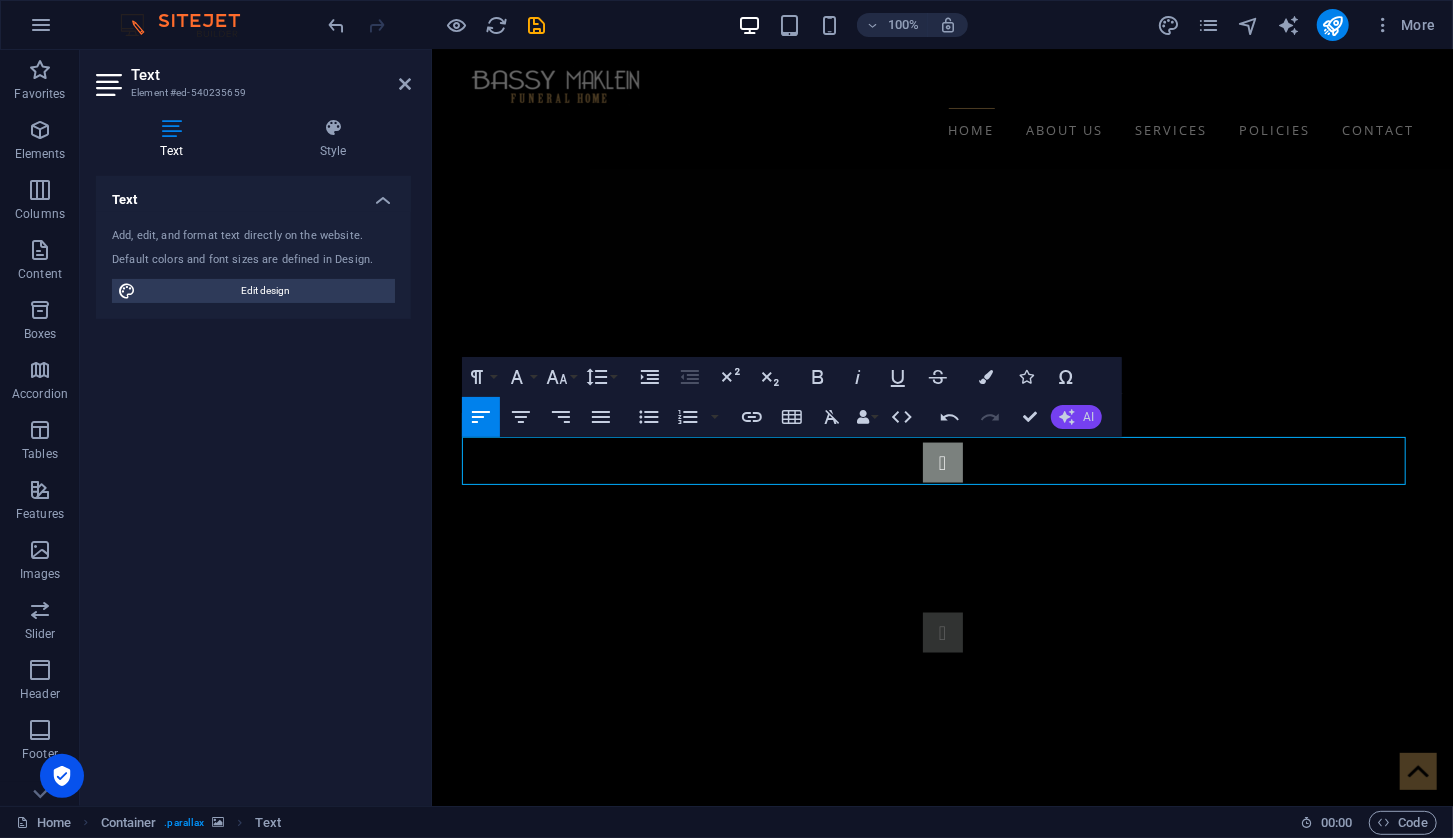 click on "AI" at bounding box center (1088, 417) 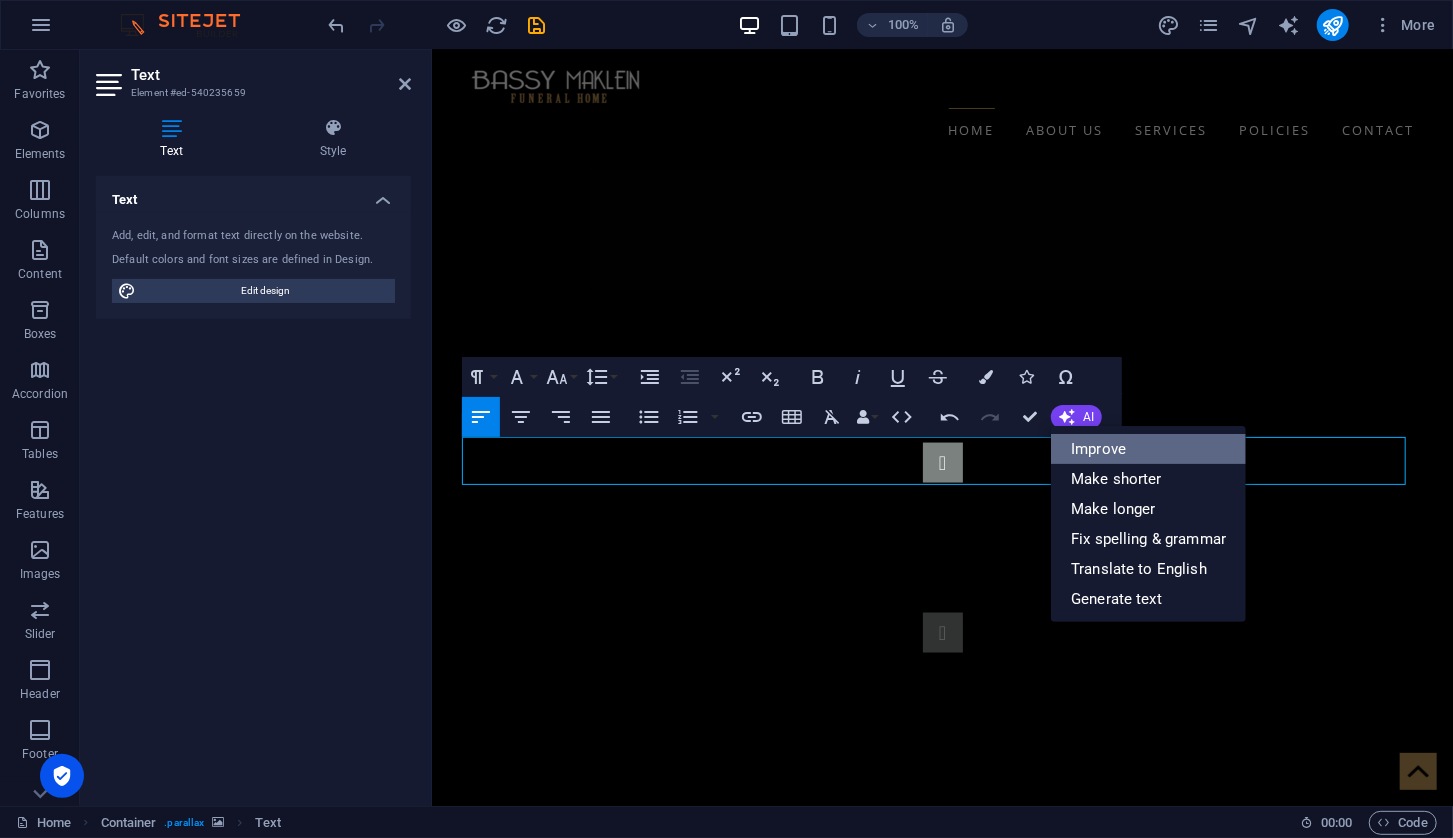 click on "Improve" at bounding box center (1148, 449) 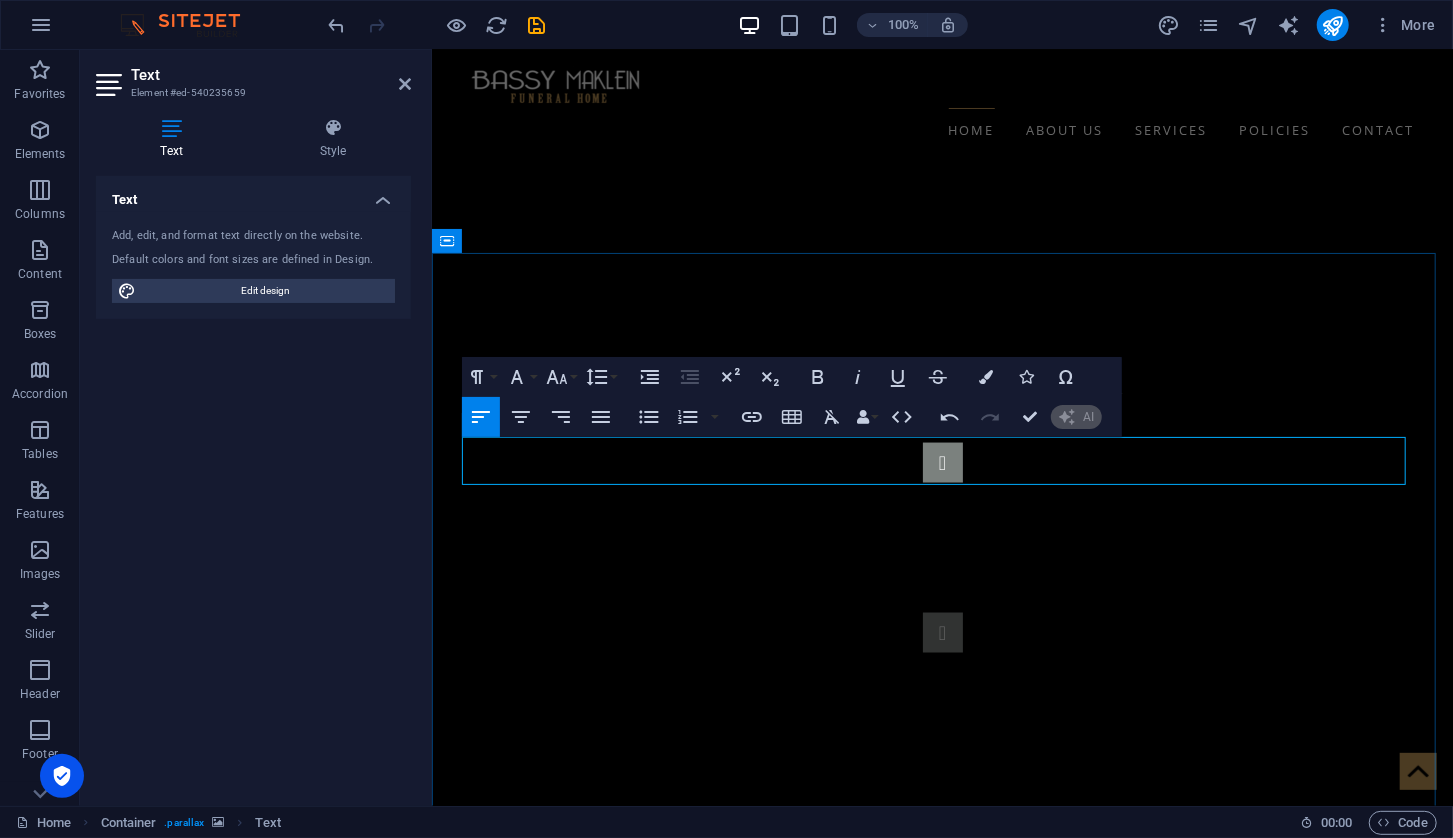 type 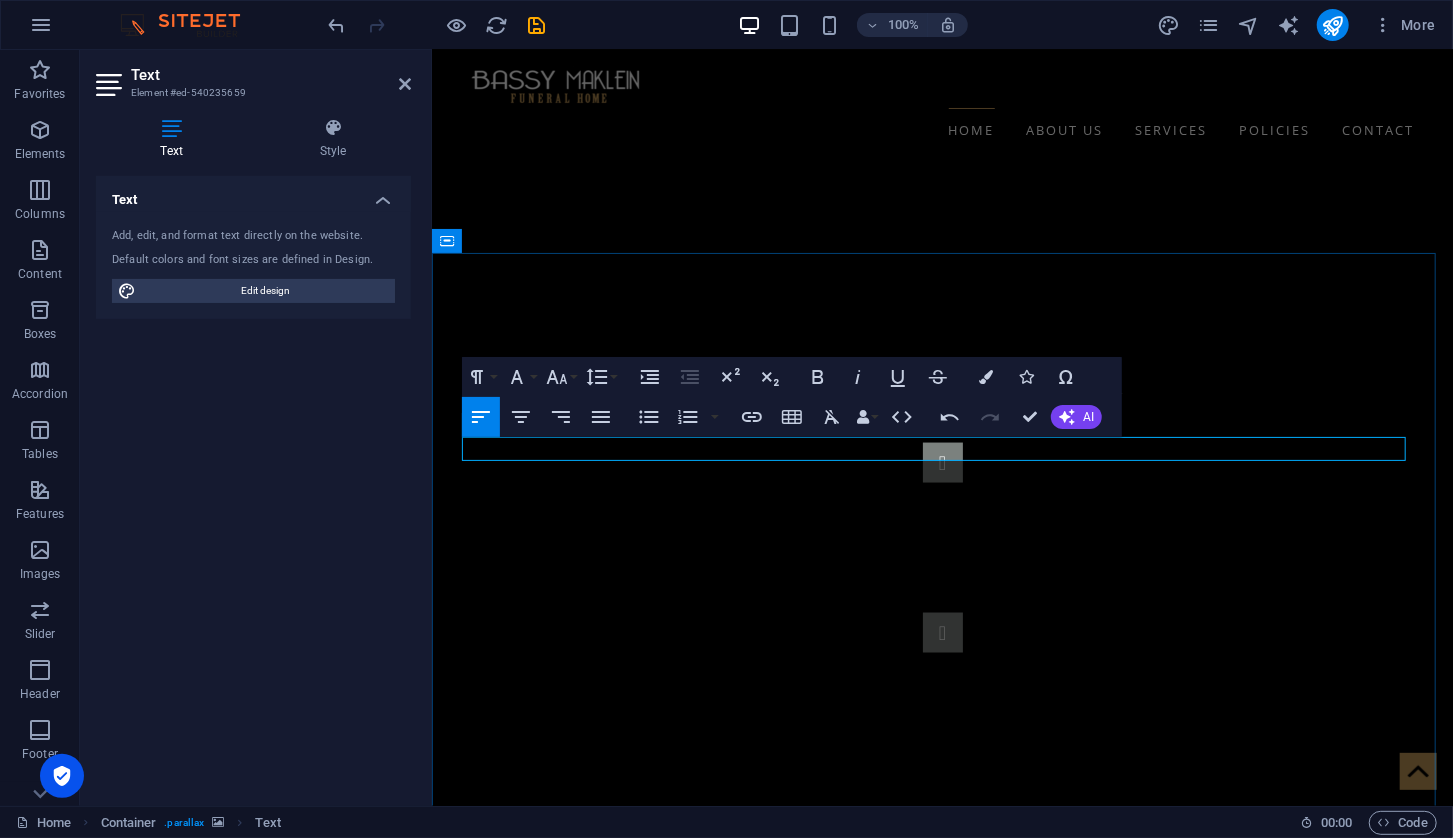 drag, startPoint x: 839, startPoint y: 447, endPoint x: 583, endPoint y: 452, distance: 256.04883 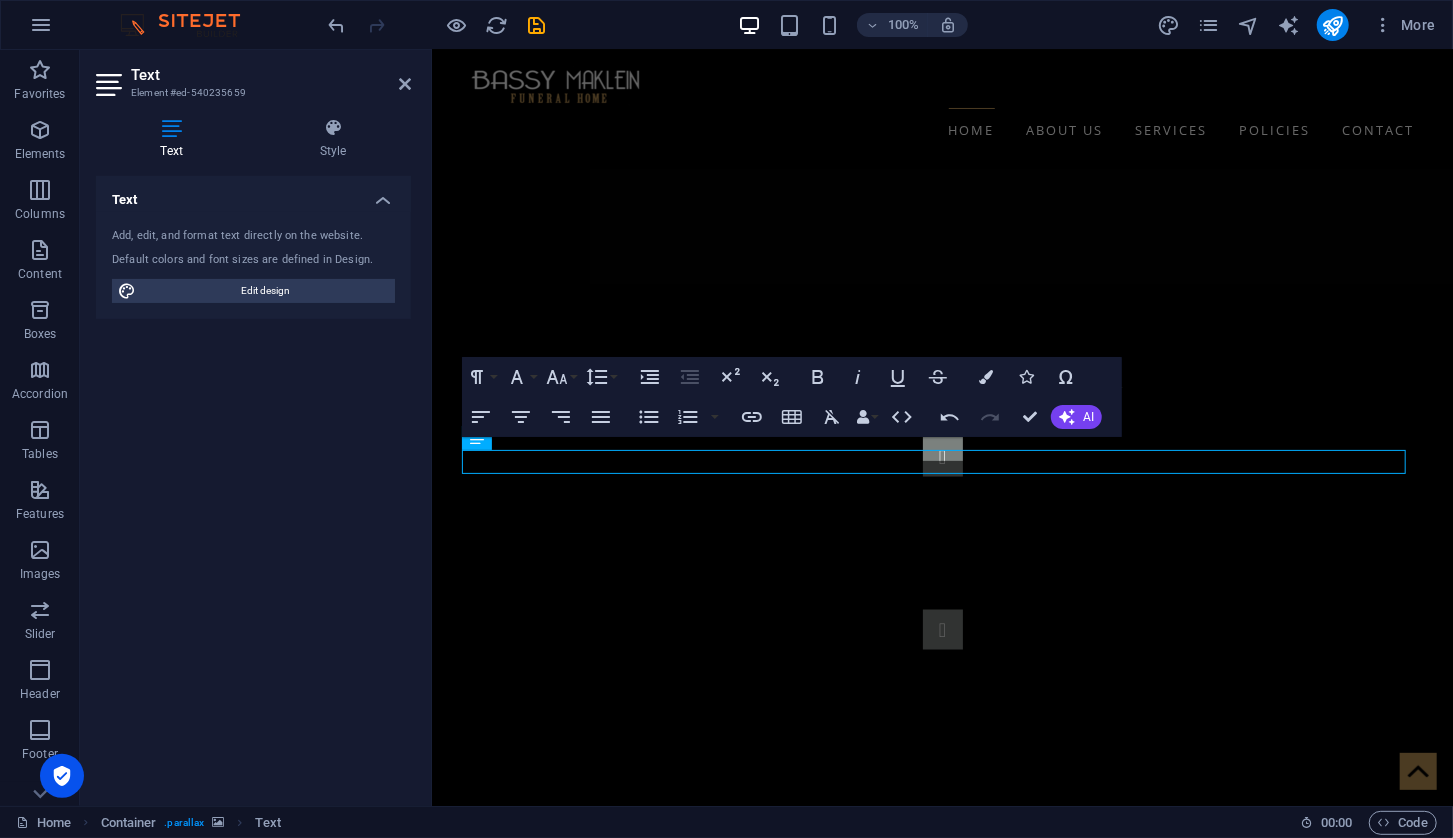 scroll, scrollTop: 1531, scrollLeft: 0, axis: vertical 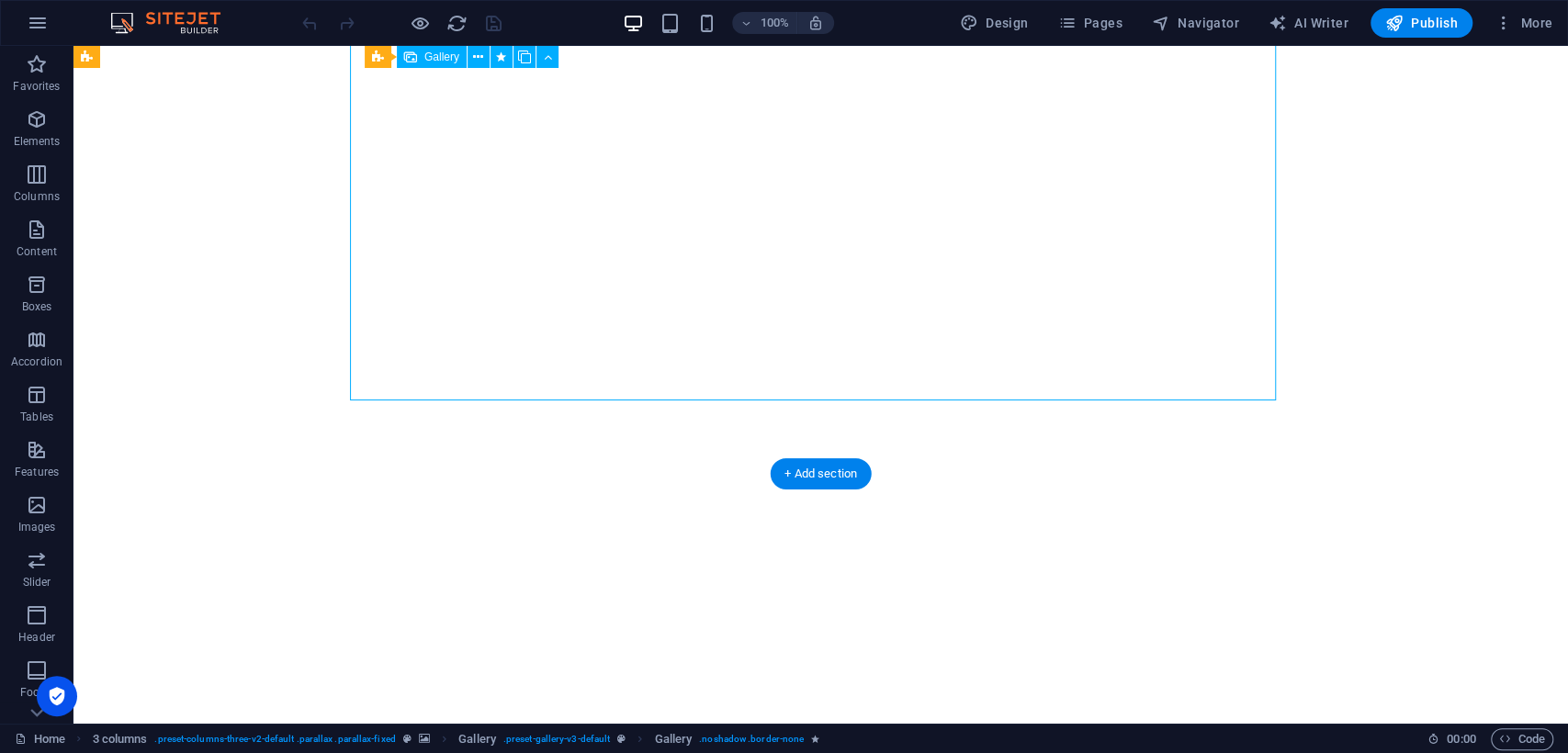 select on "4" 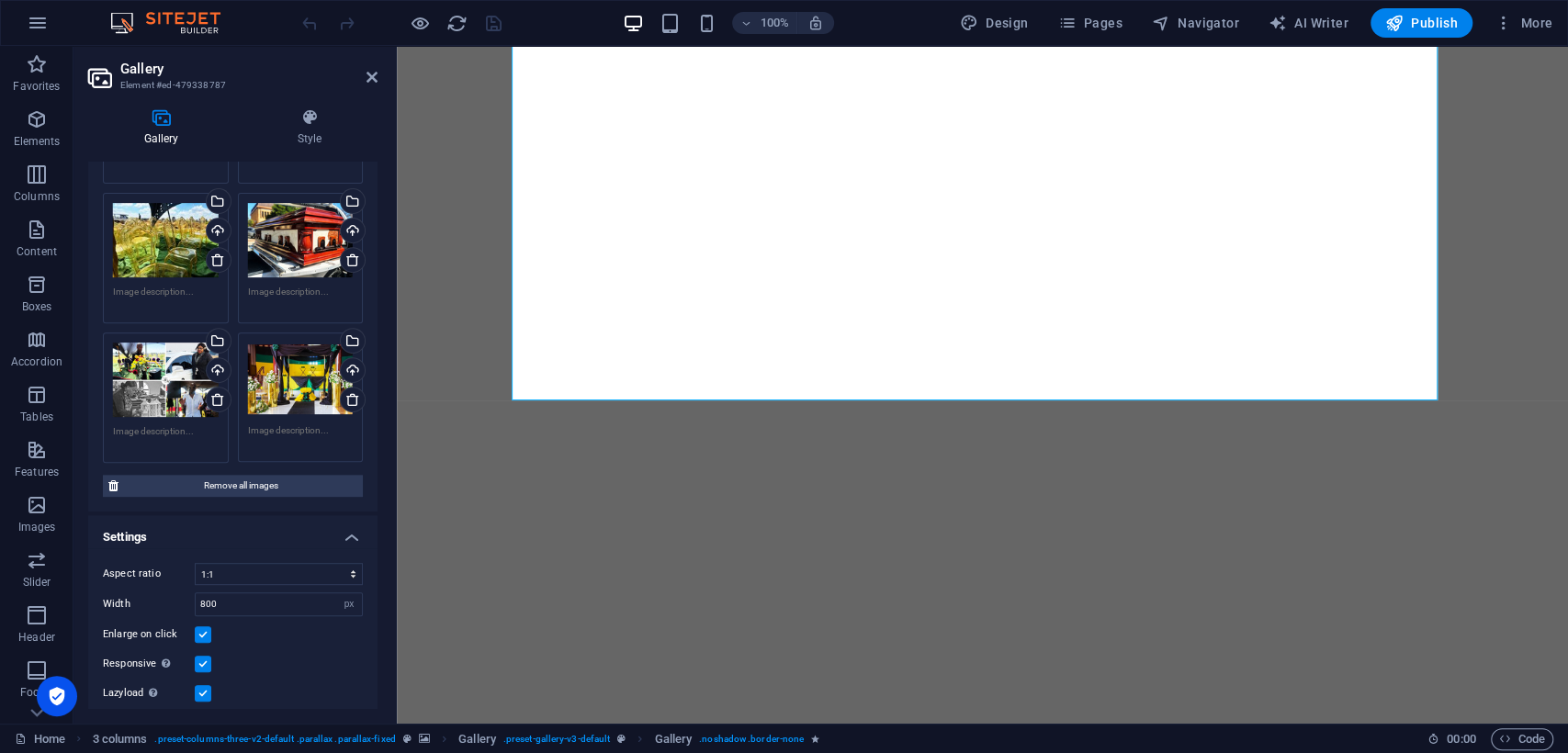 scroll, scrollTop: 477, scrollLeft: 0, axis: vertical 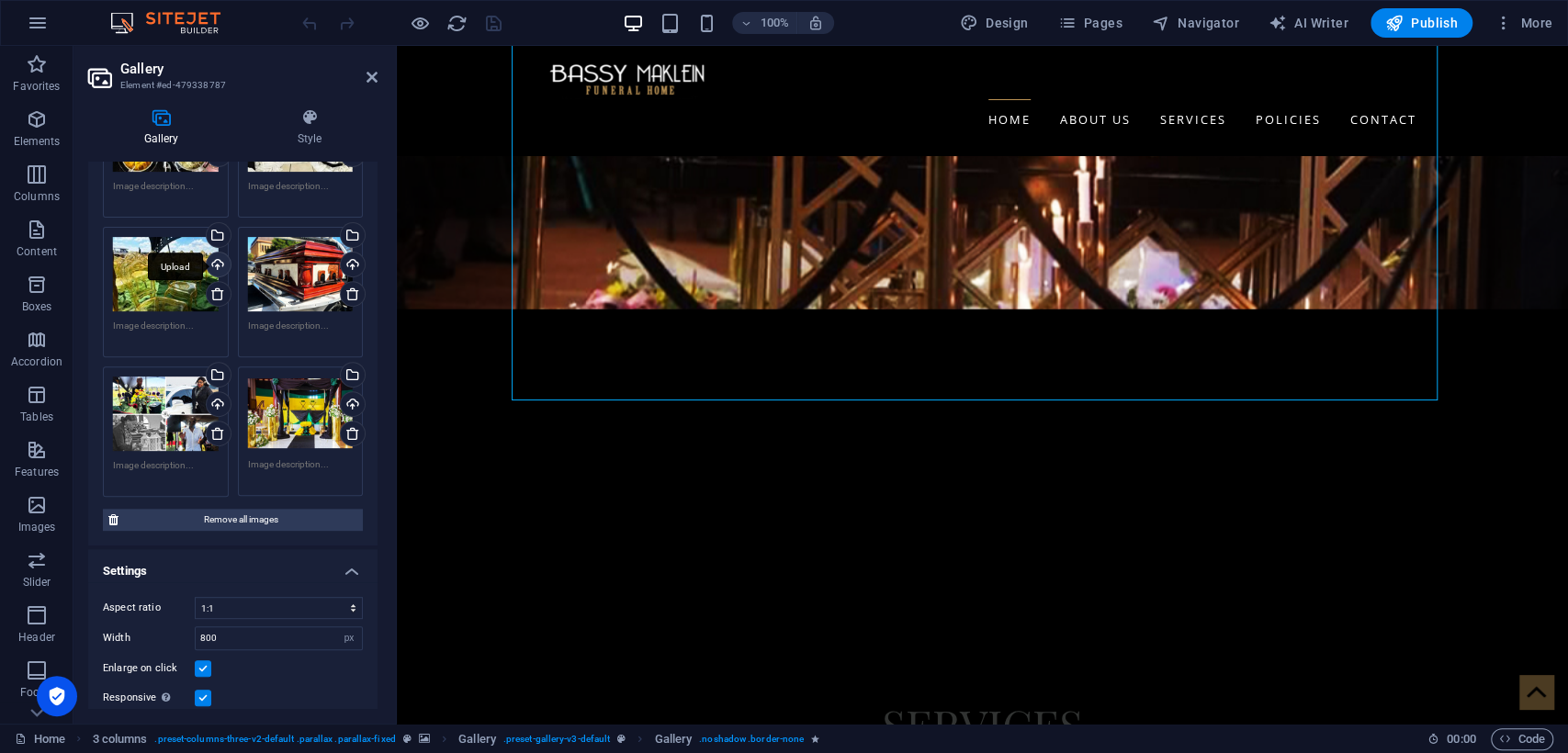 click on "Upload" at bounding box center (217, 266) 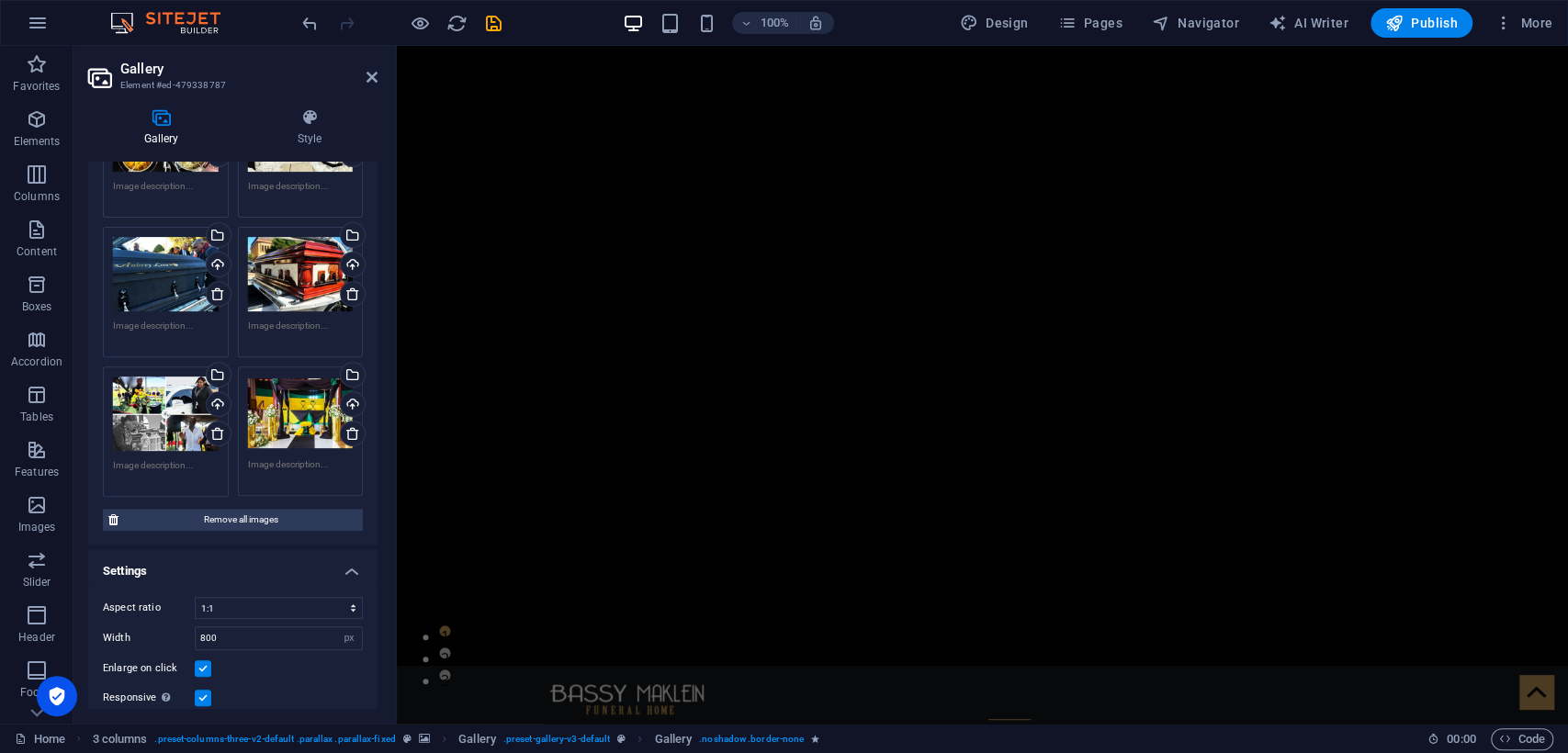 scroll, scrollTop: 0, scrollLeft: 0, axis: both 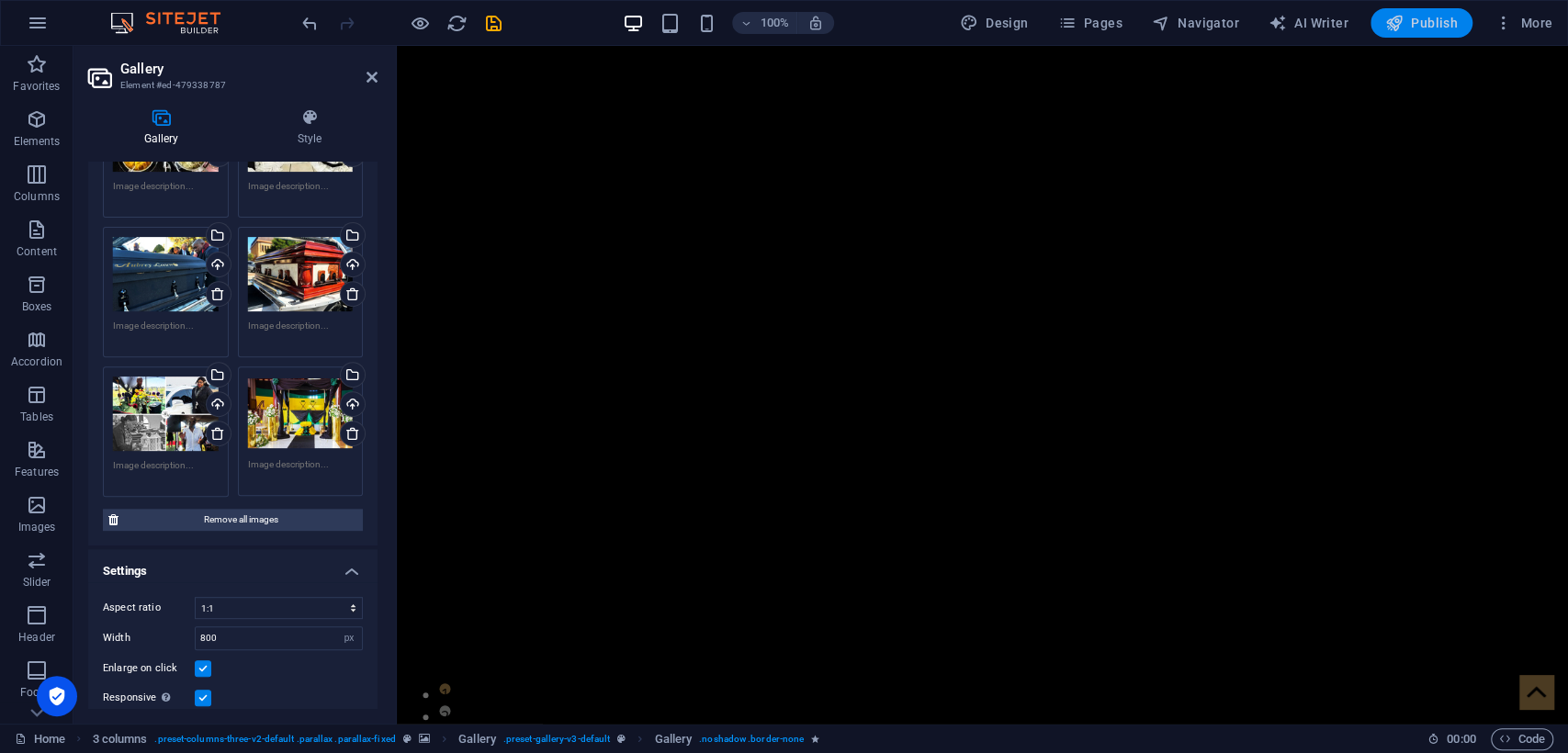 click on "Publish" at bounding box center (1421, 23) 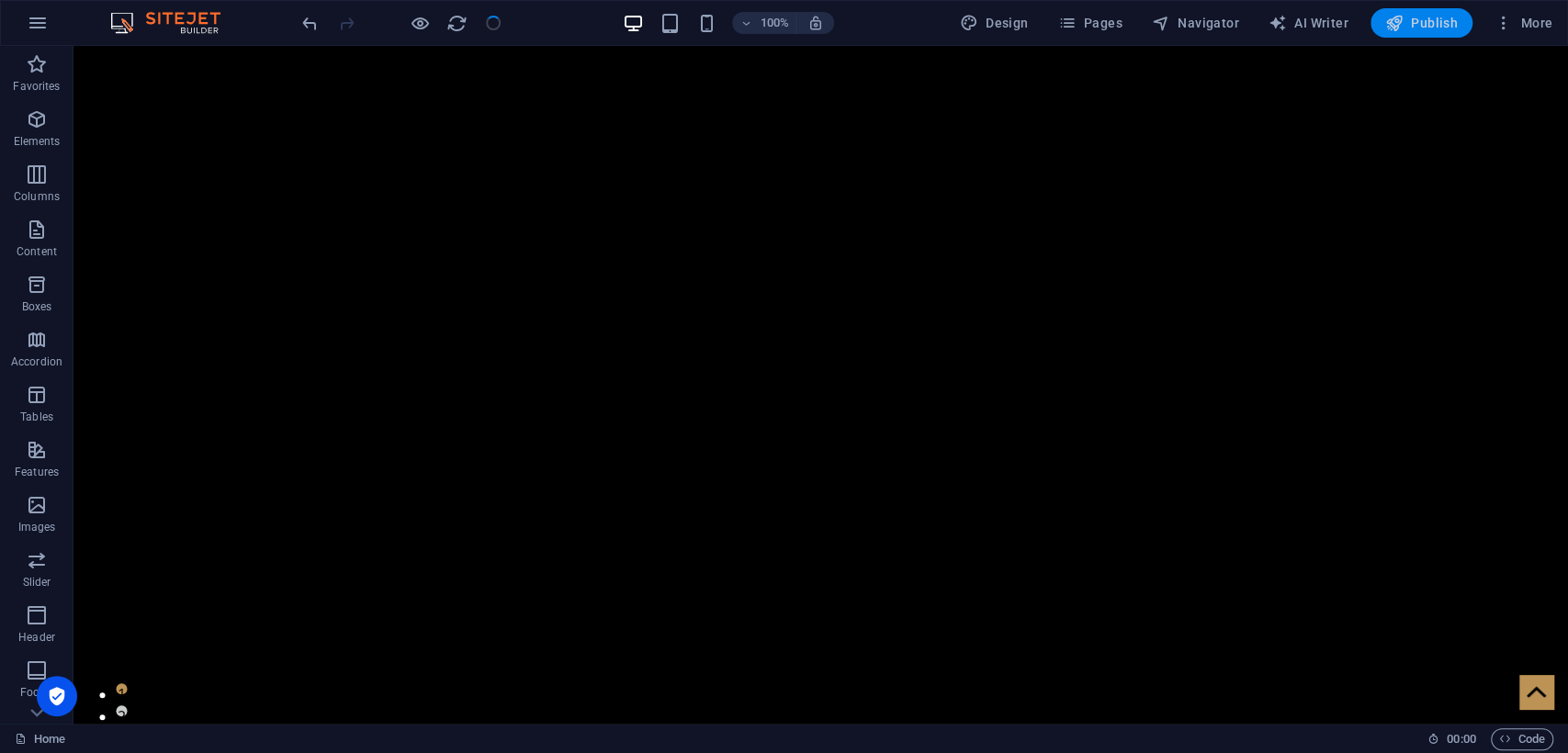 scroll, scrollTop: 4193, scrollLeft: 0, axis: vertical 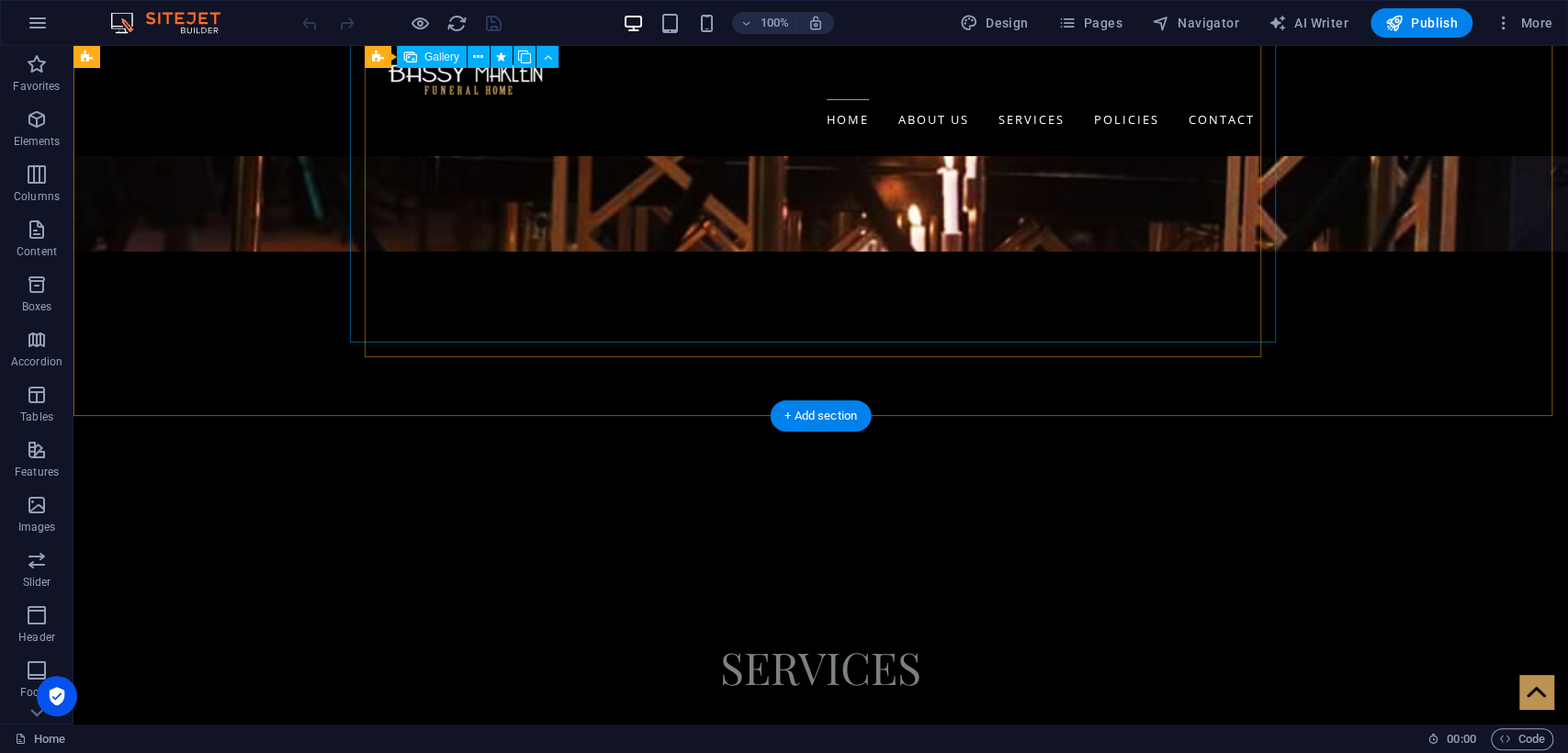click at bounding box center (707, 6866) 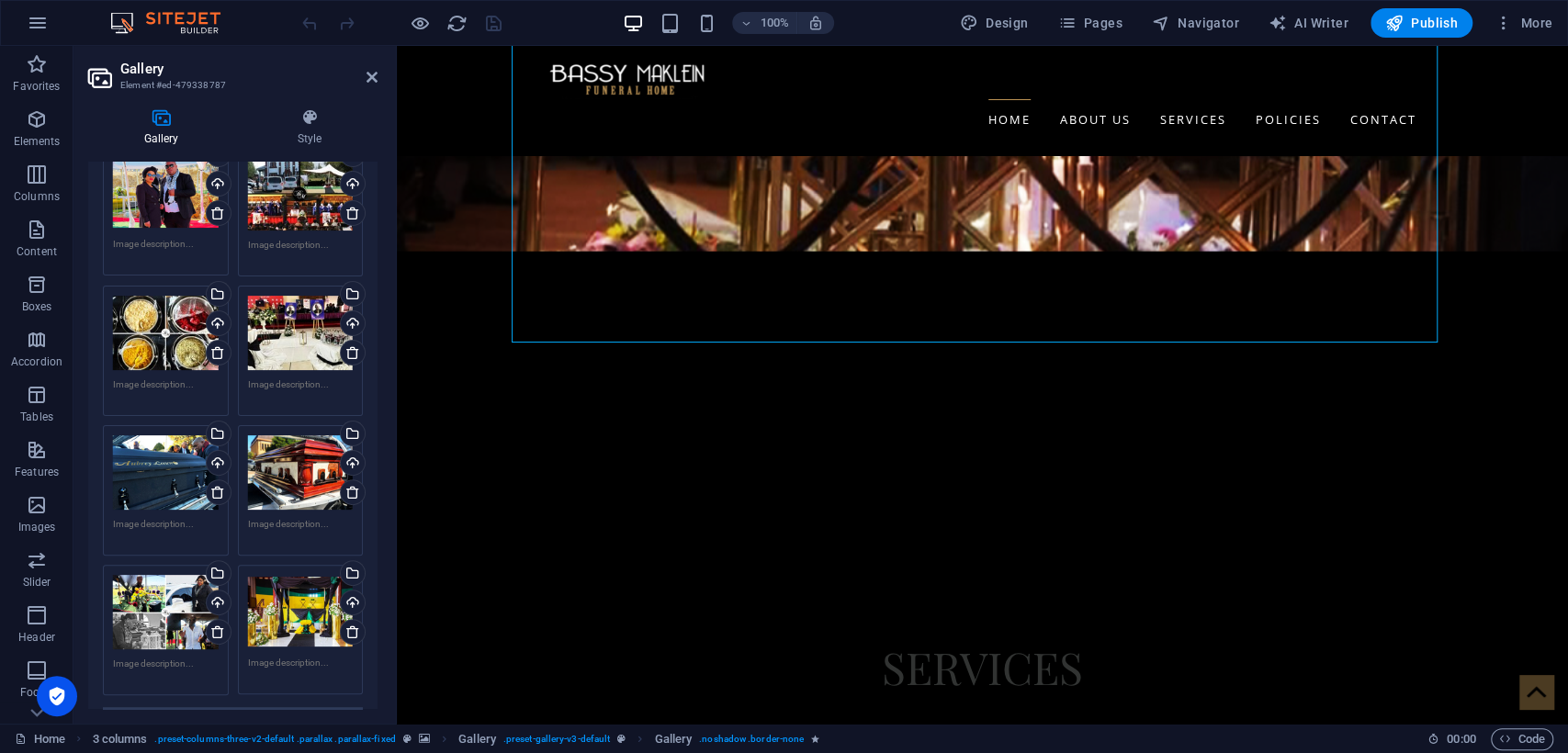 scroll, scrollTop: 306, scrollLeft: 0, axis: vertical 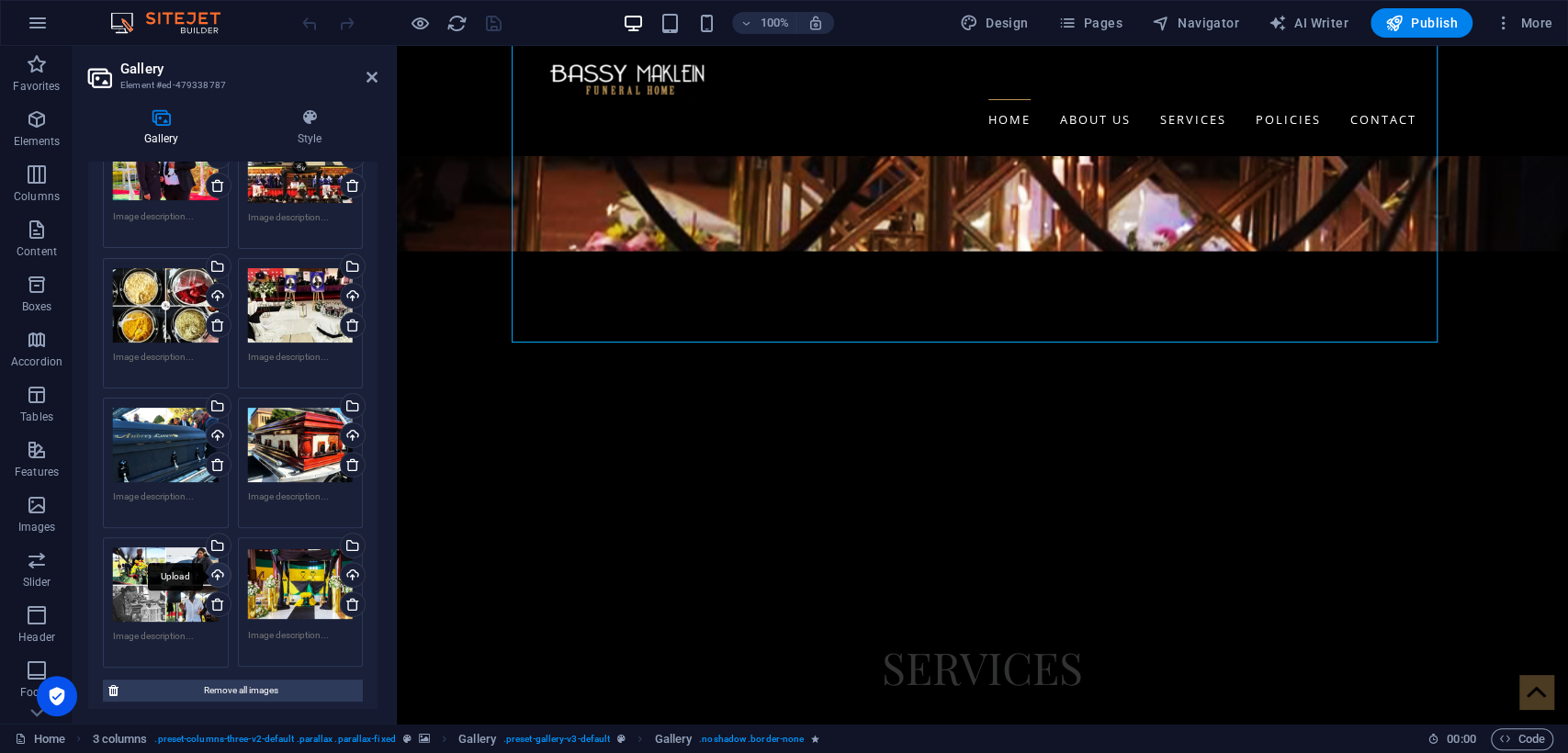 click on "Upload" at bounding box center [217, 577] 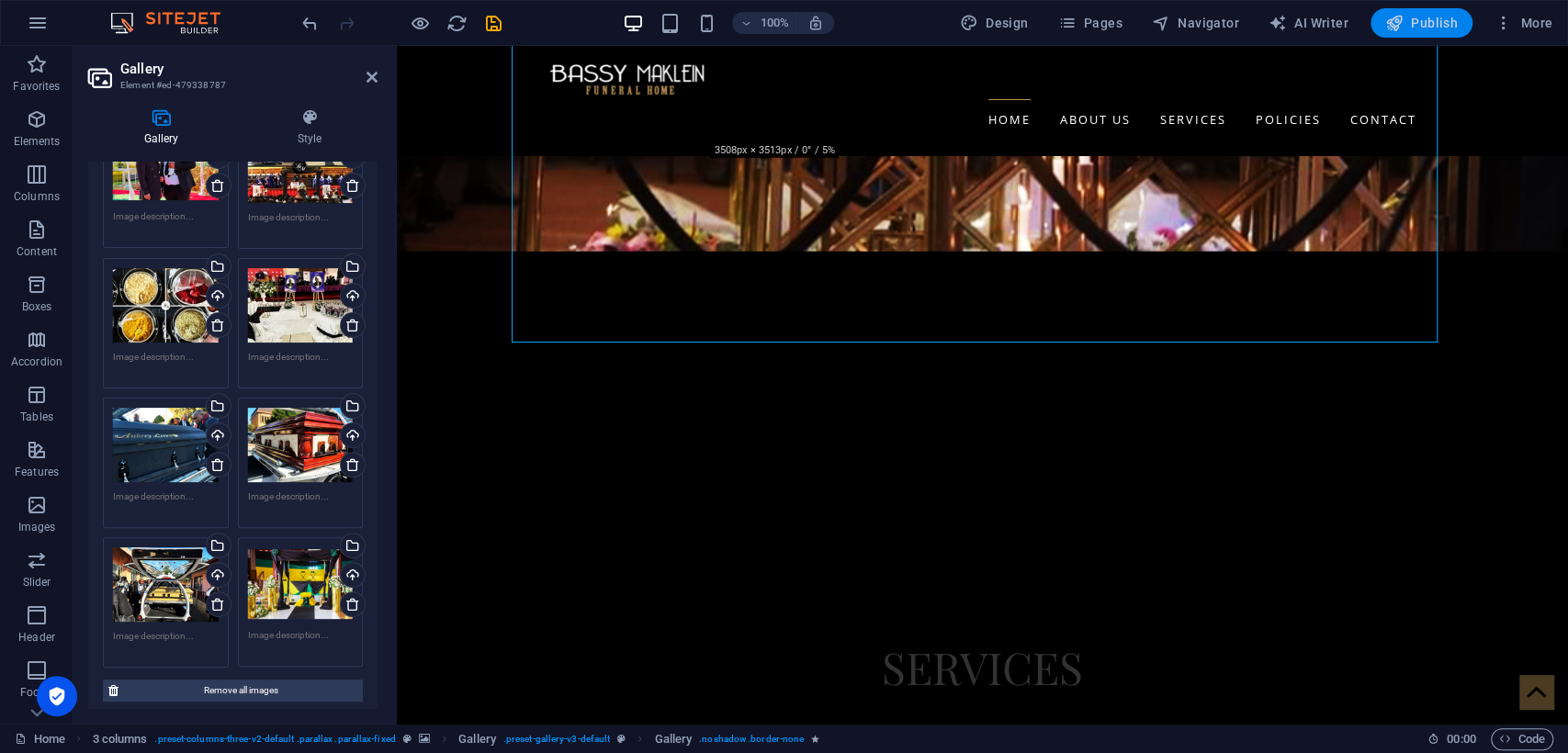 click on "Publish" at bounding box center (1421, 23) 